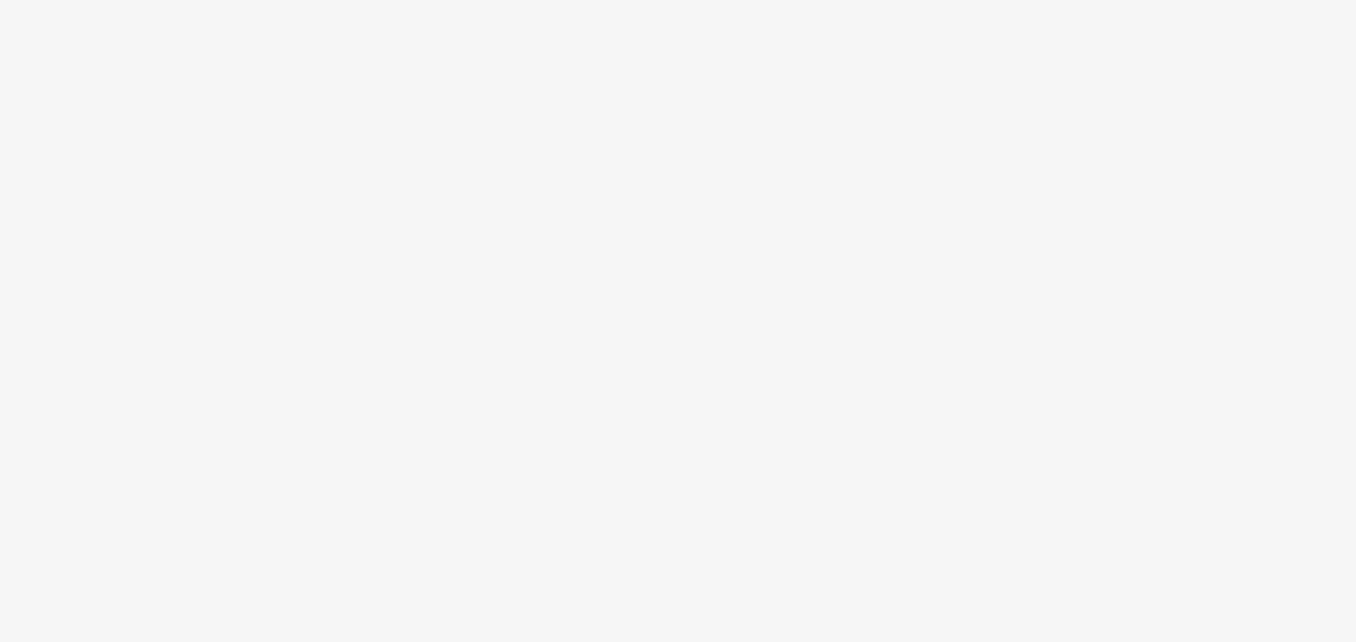 scroll, scrollTop: 0, scrollLeft: 0, axis: both 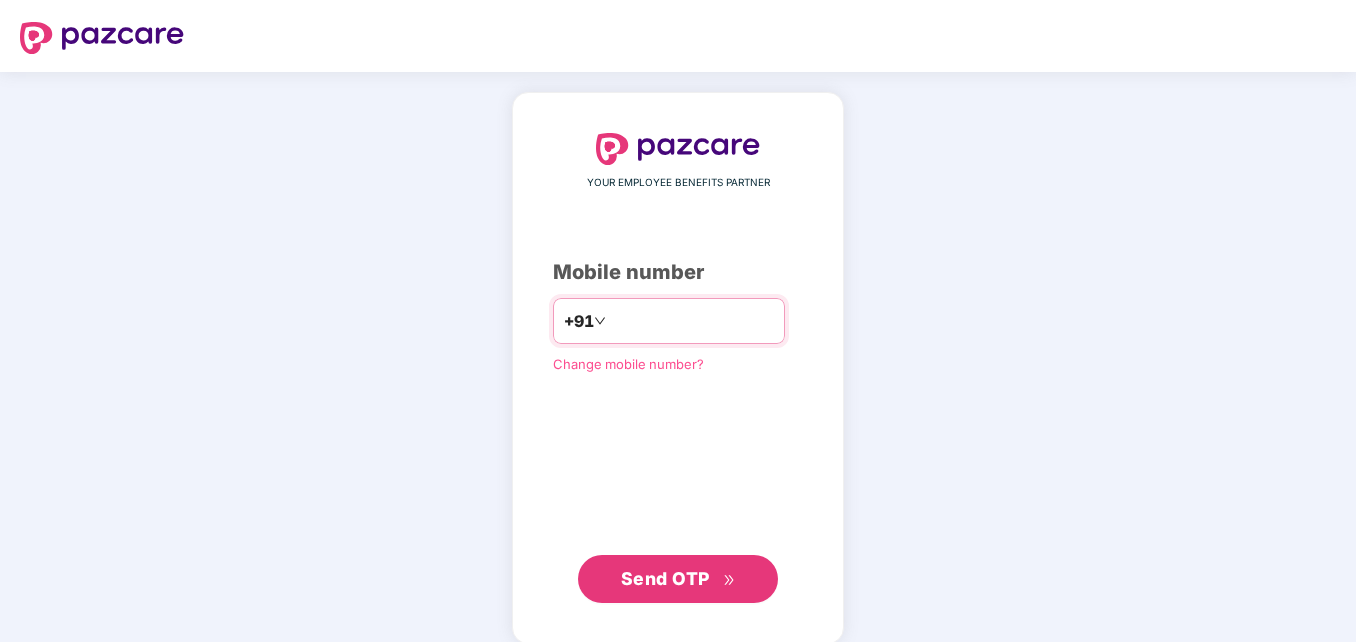 click at bounding box center [692, 321] 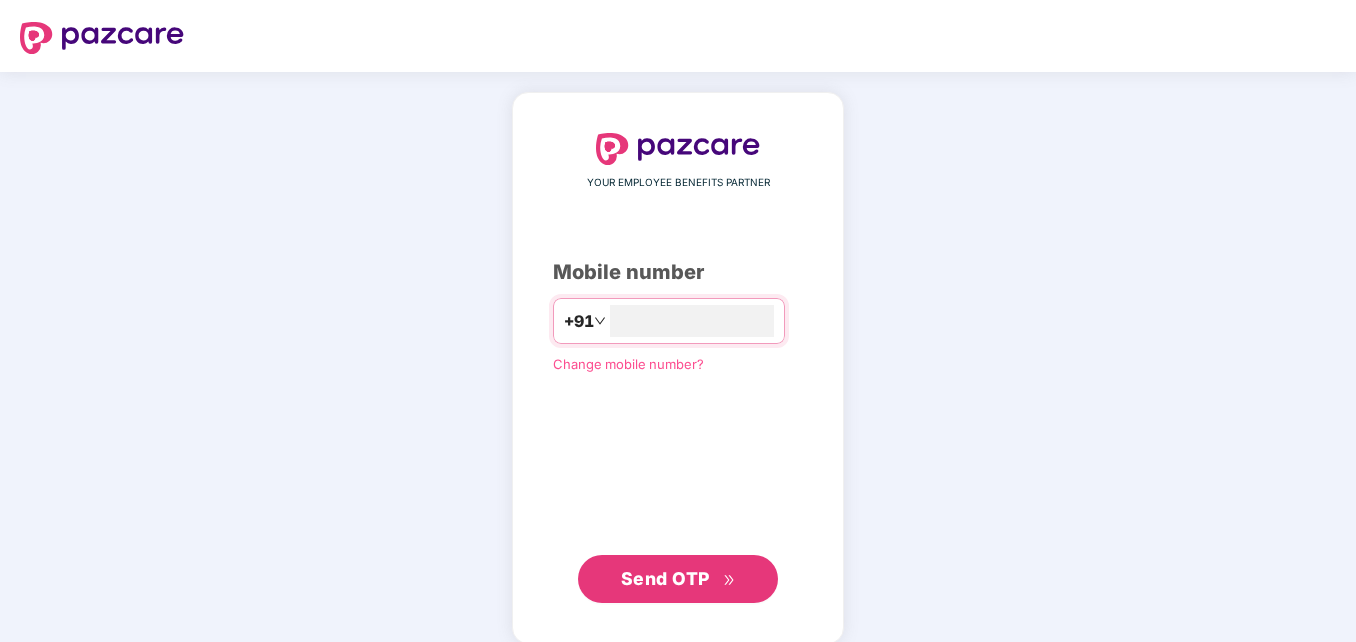 type on "*" 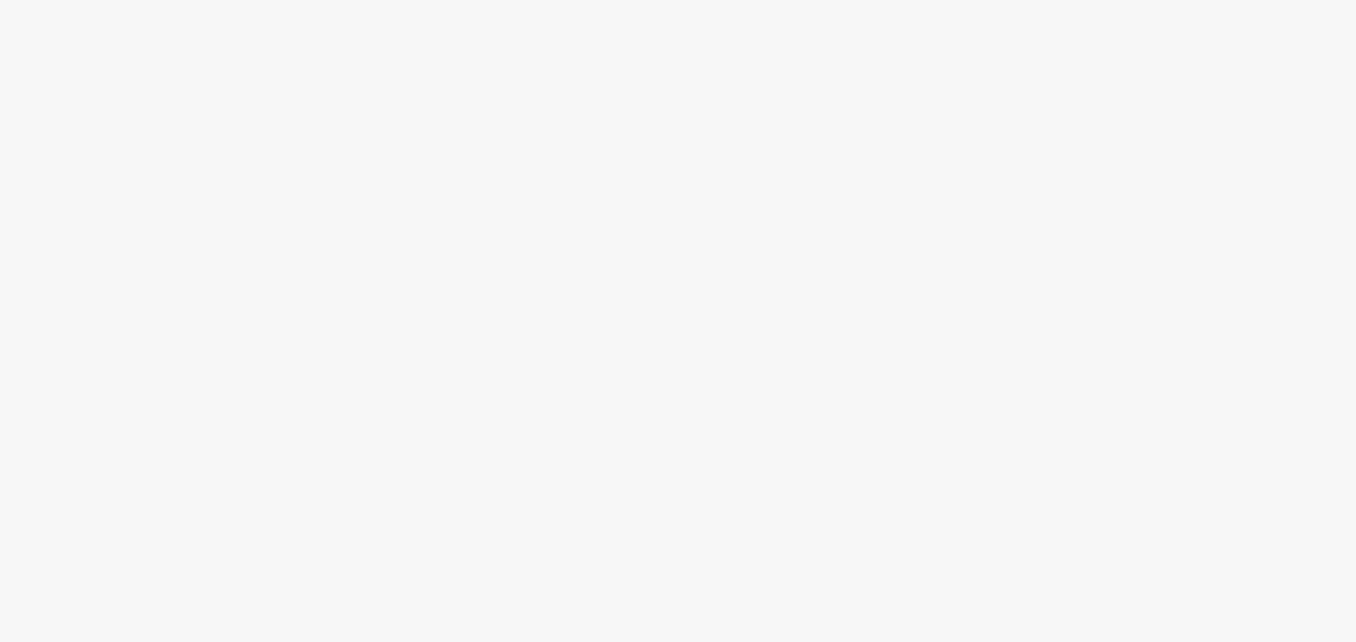 scroll, scrollTop: 0, scrollLeft: 0, axis: both 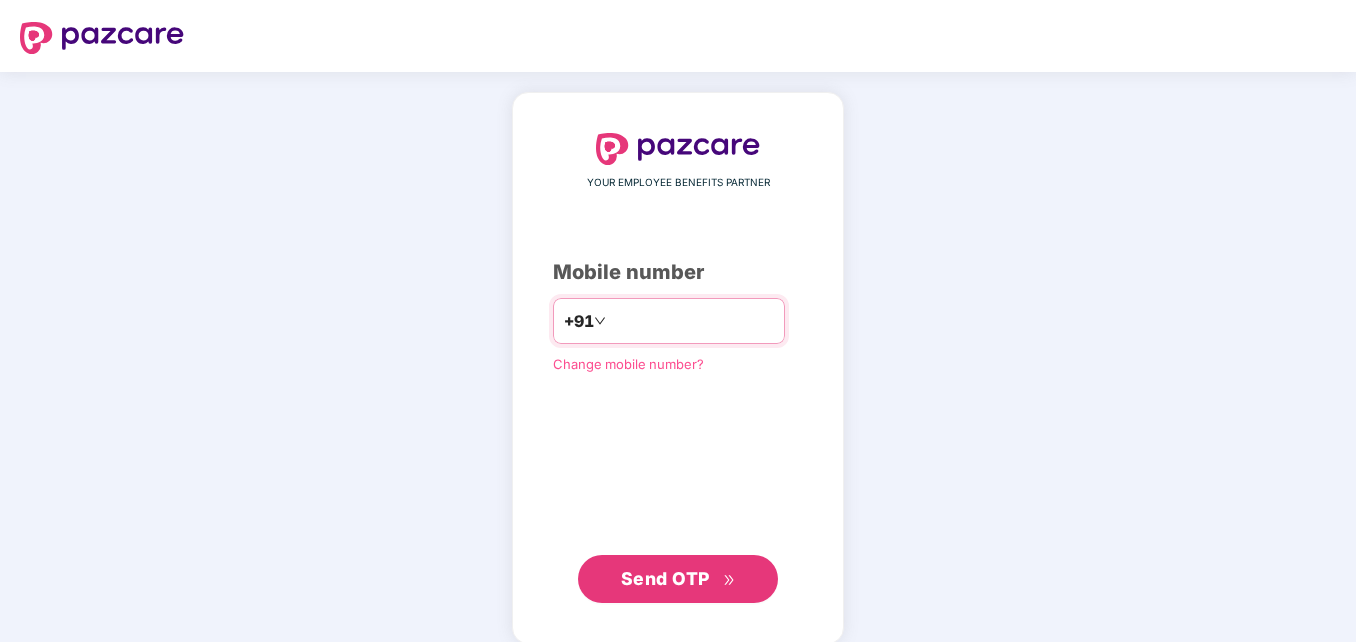 click at bounding box center [692, 321] 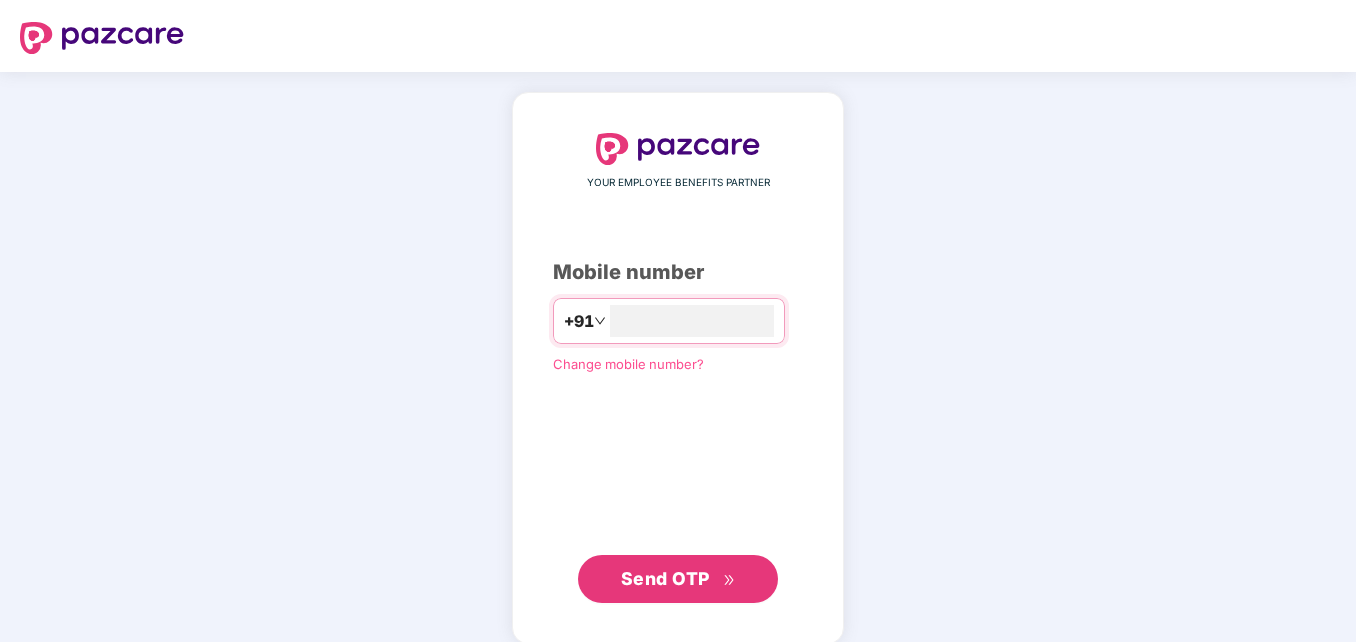 type on "*" 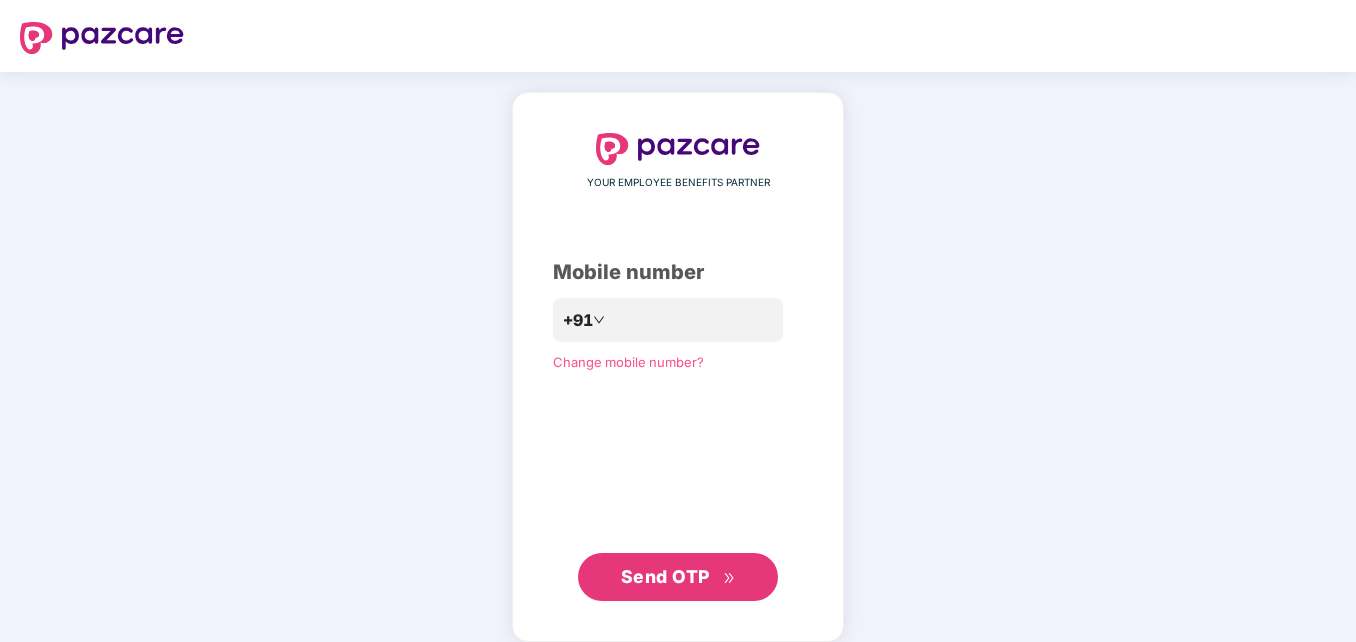 click on "Send OTP" at bounding box center (678, 577) 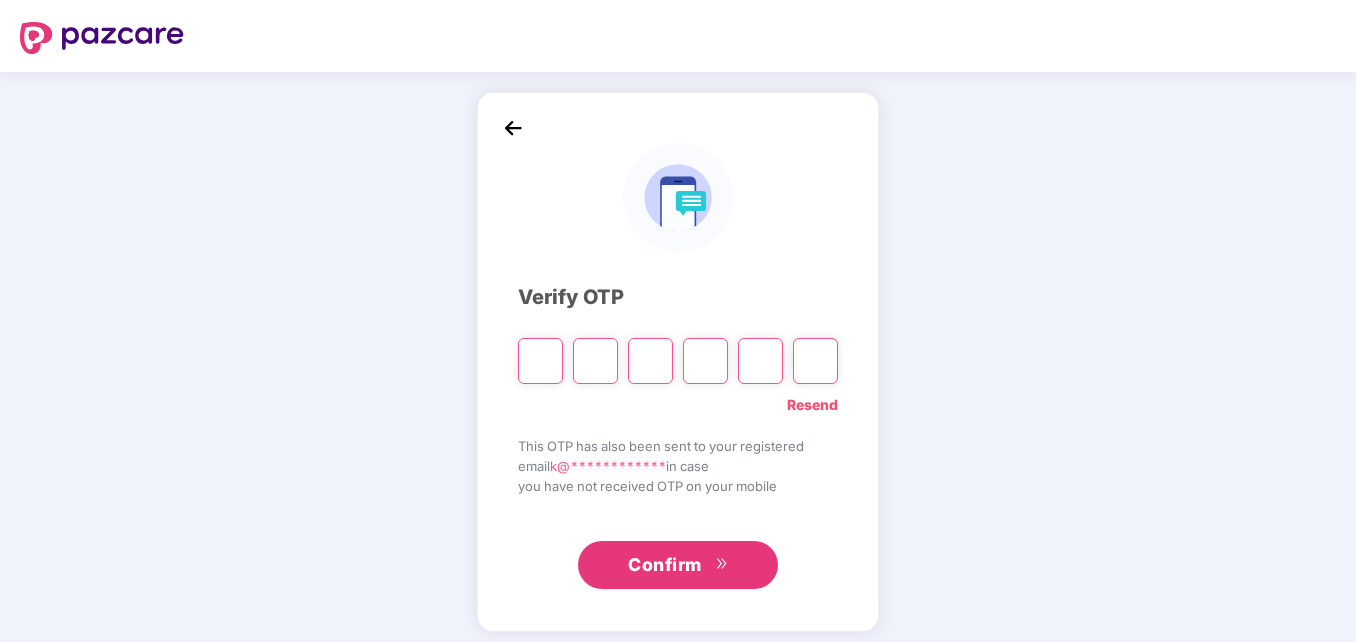 type on "*" 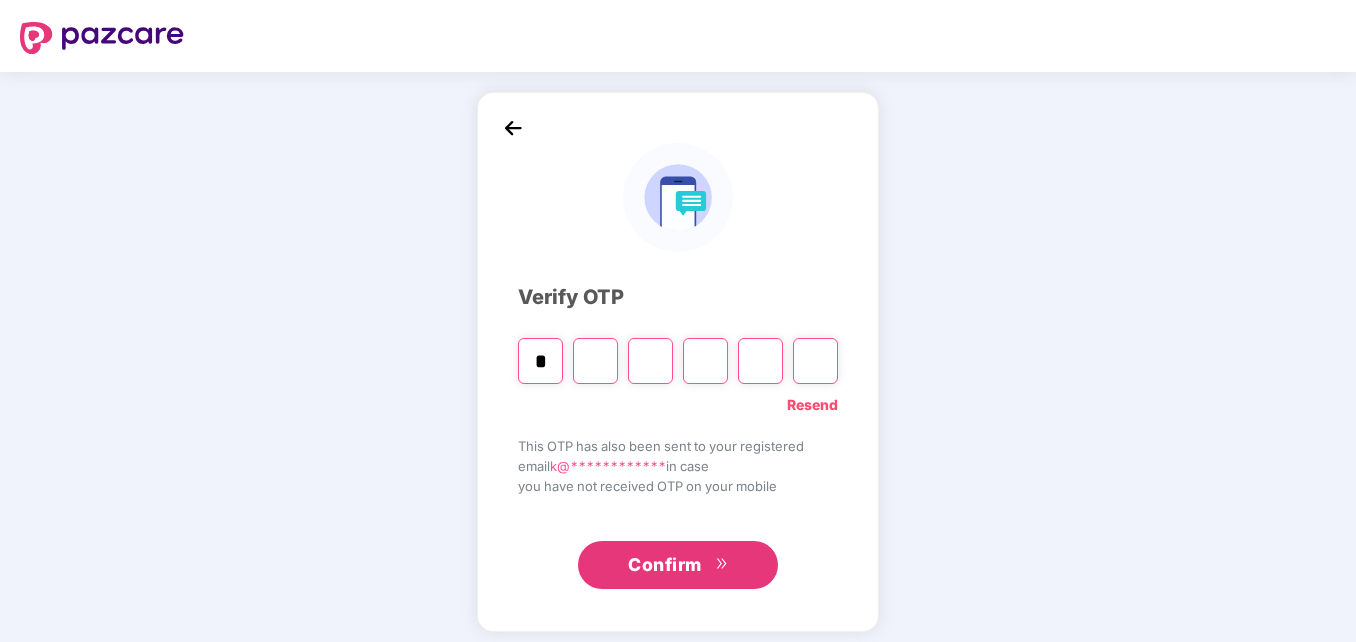 type on "*" 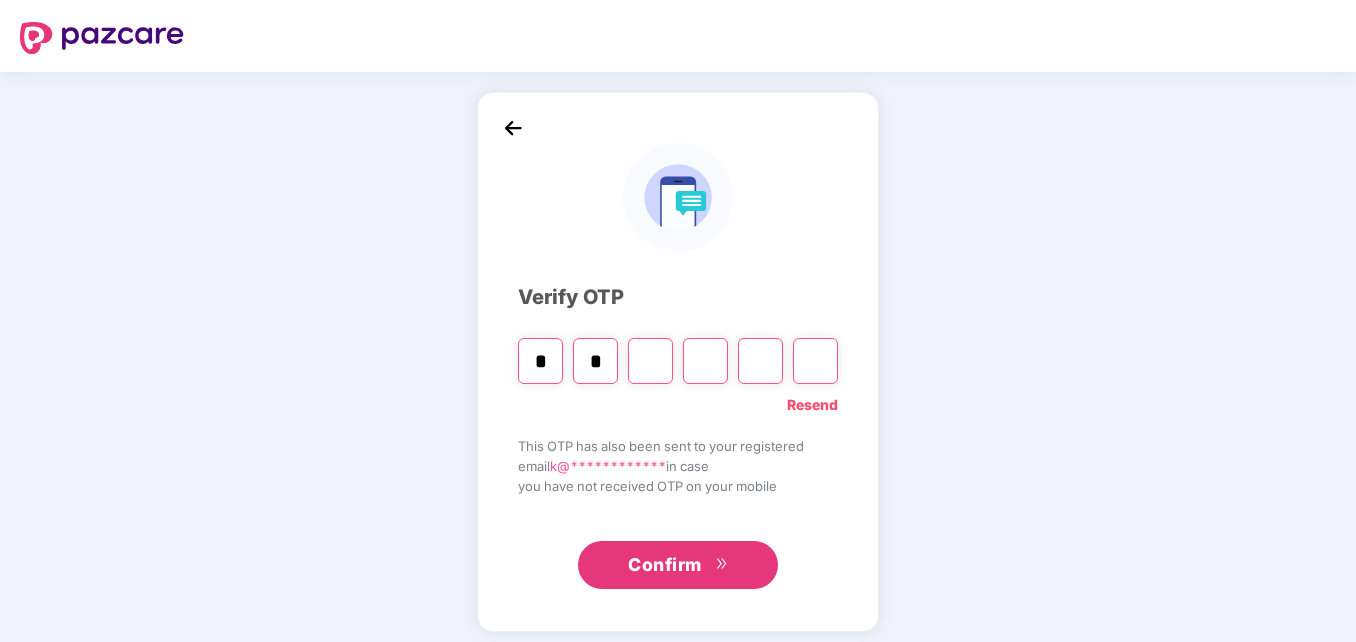 type on "*" 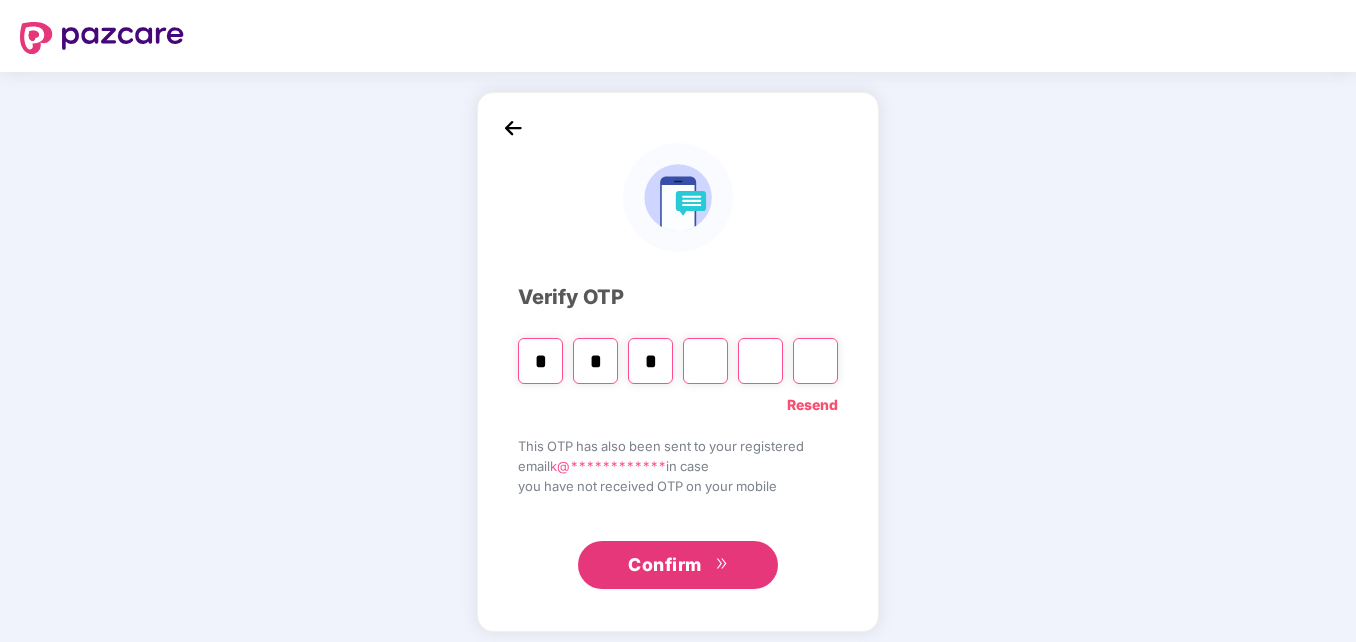 type on "*" 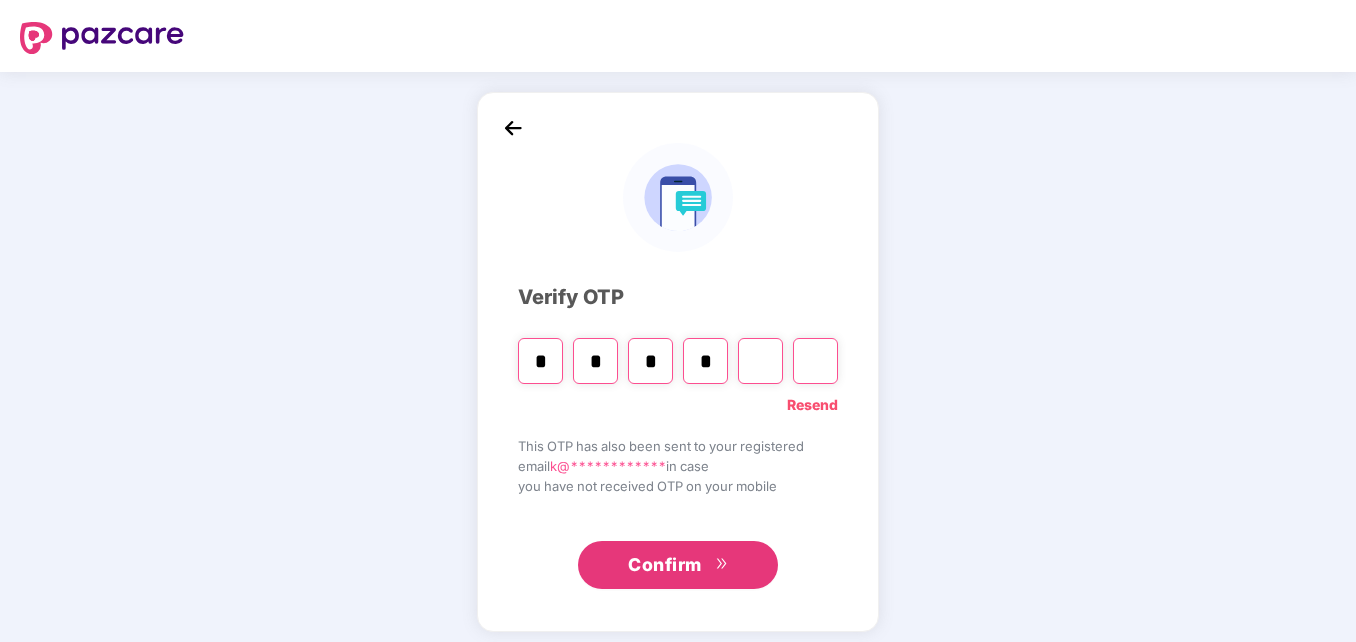 type on "*" 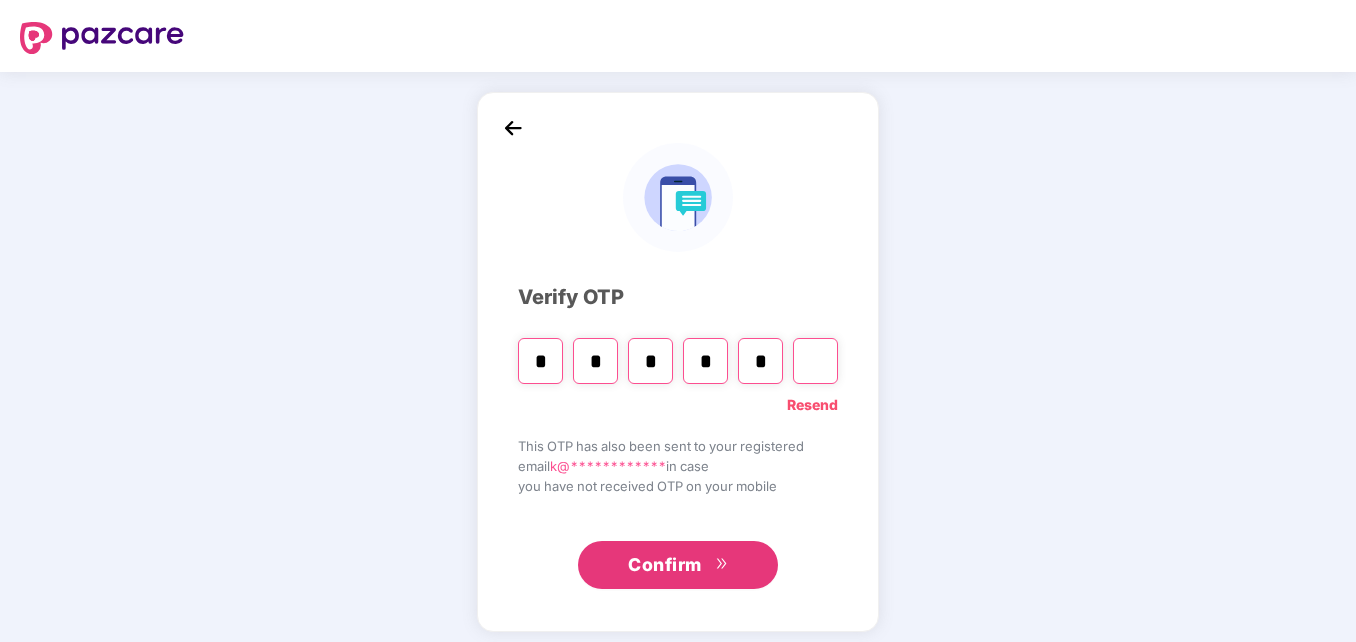 type on "*" 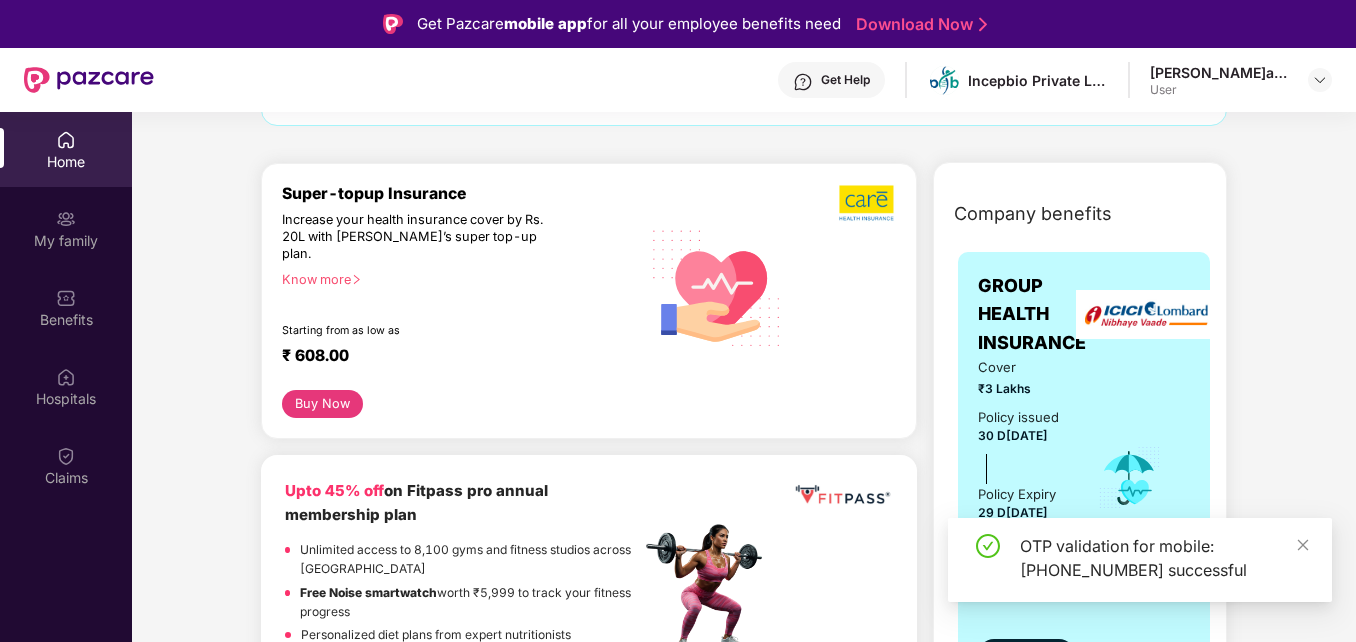 scroll, scrollTop: 0, scrollLeft: 0, axis: both 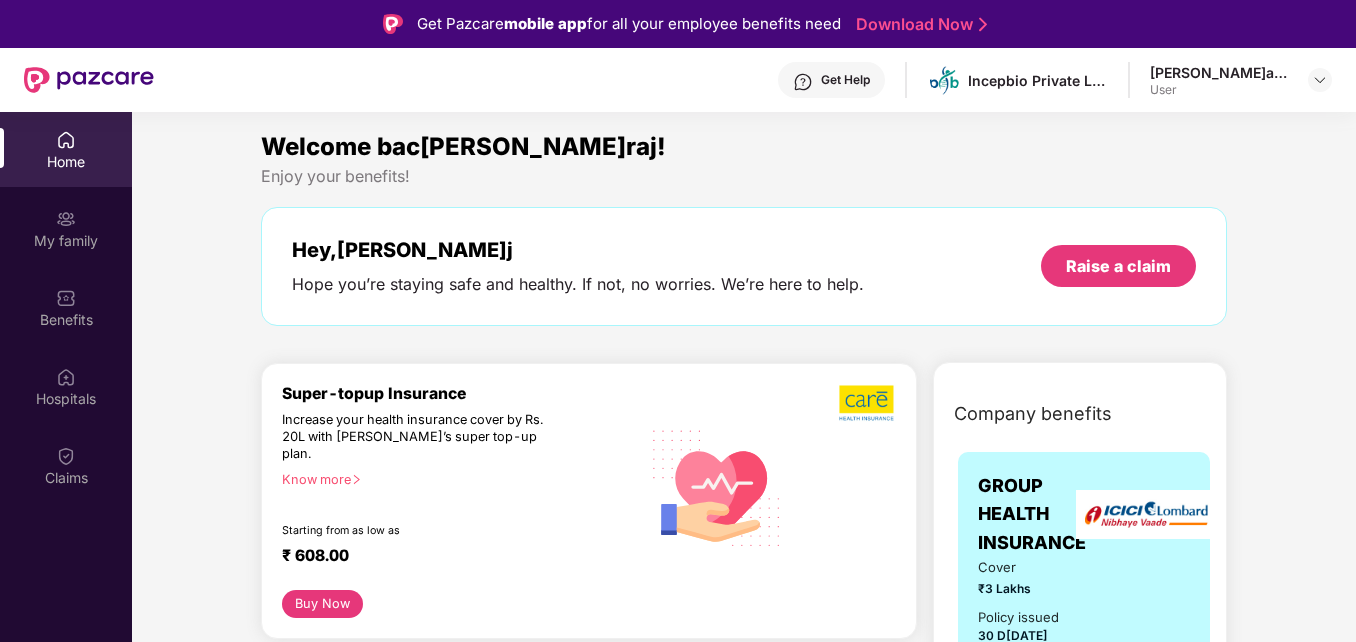 click on "Anandaraj K User" at bounding box center (1241, 80) 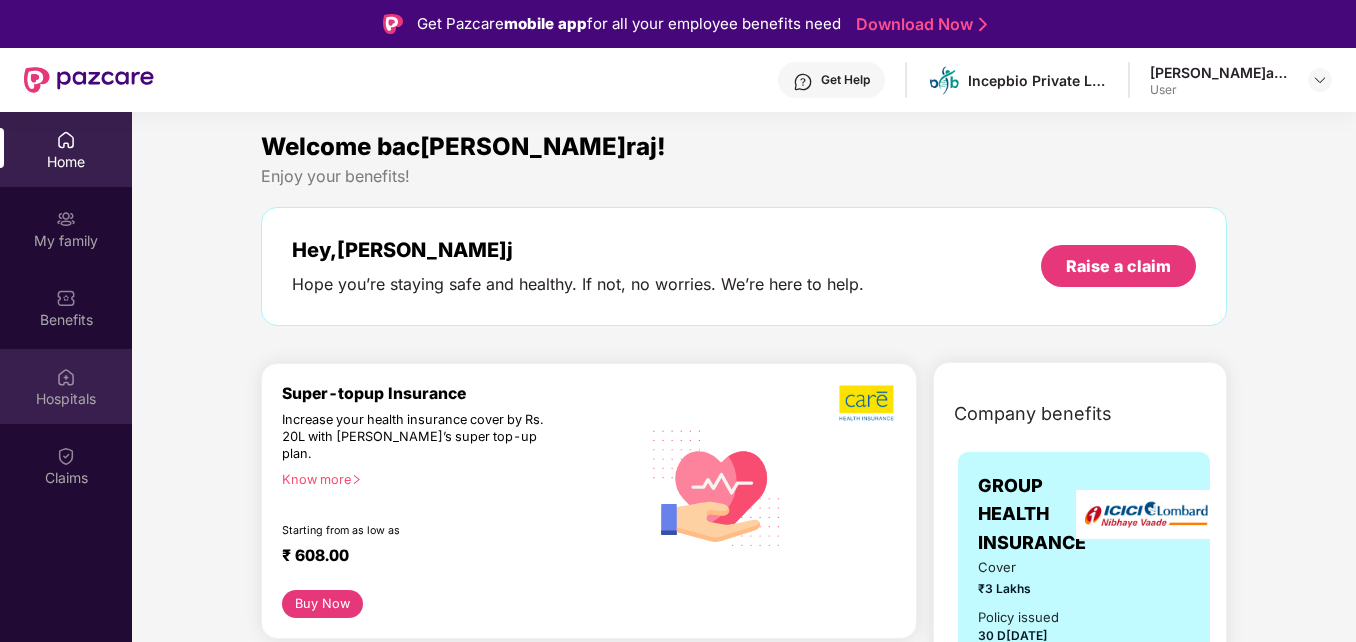 click at bounding box center [66, 377] 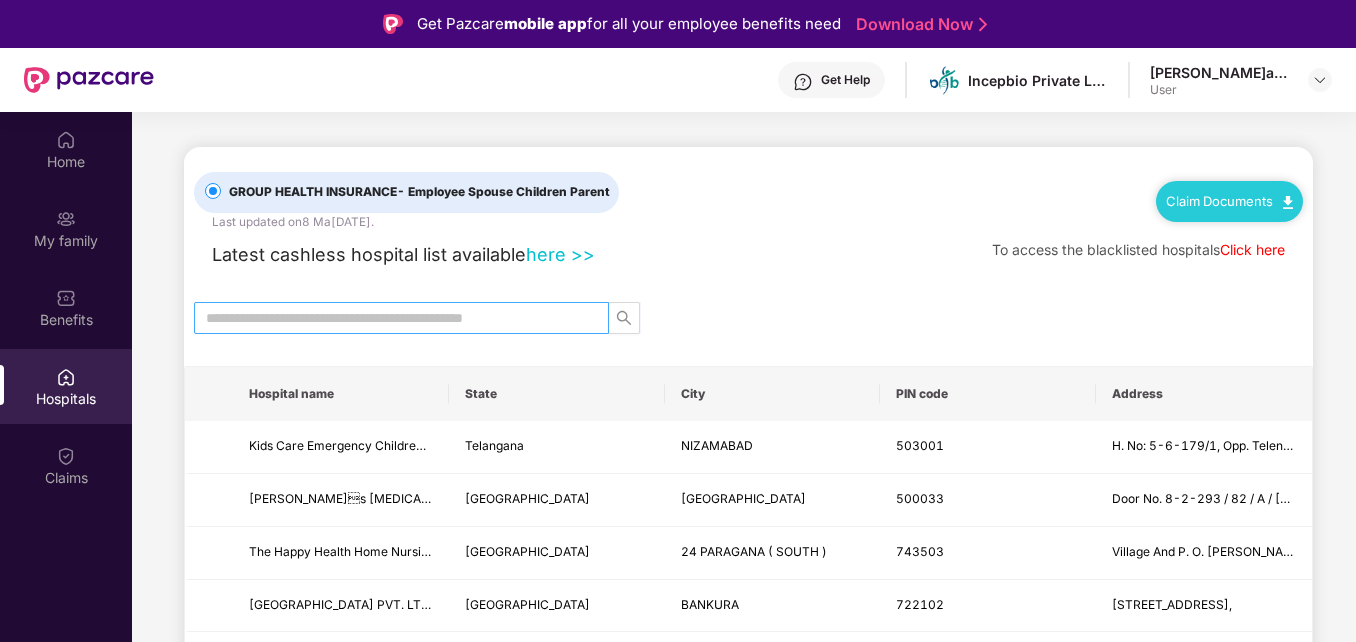 click at bounding box center (393, 318) 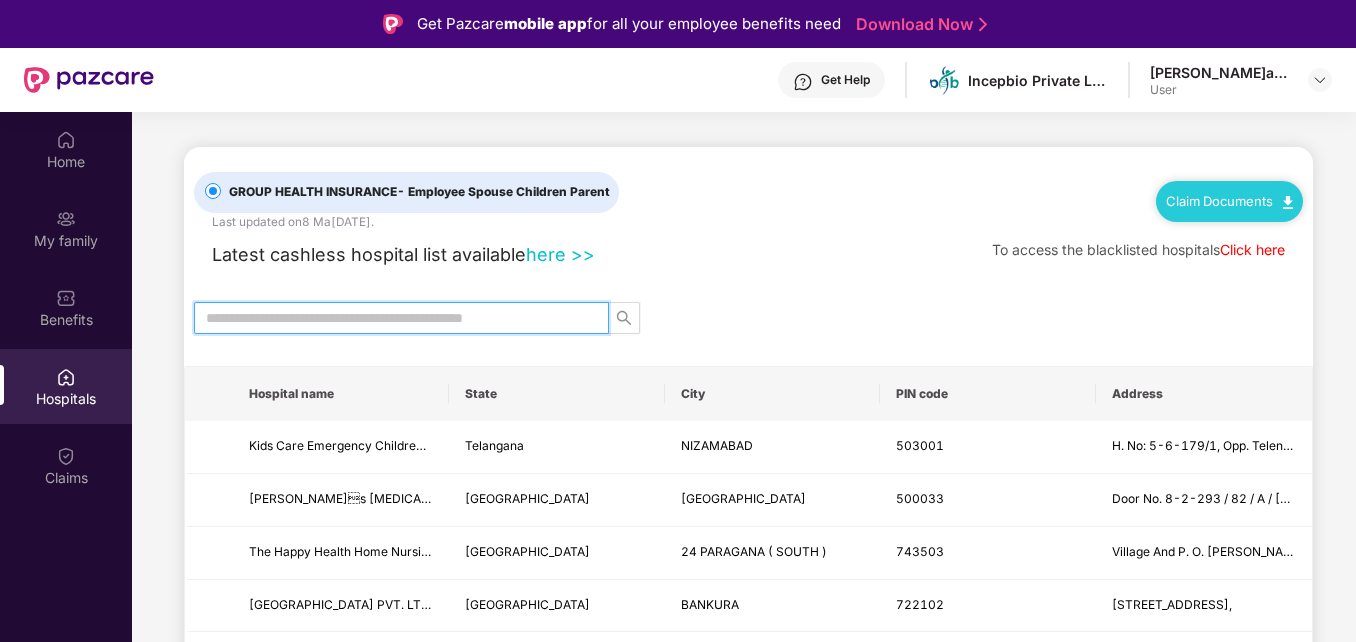 click at bounding box center [393, 318] 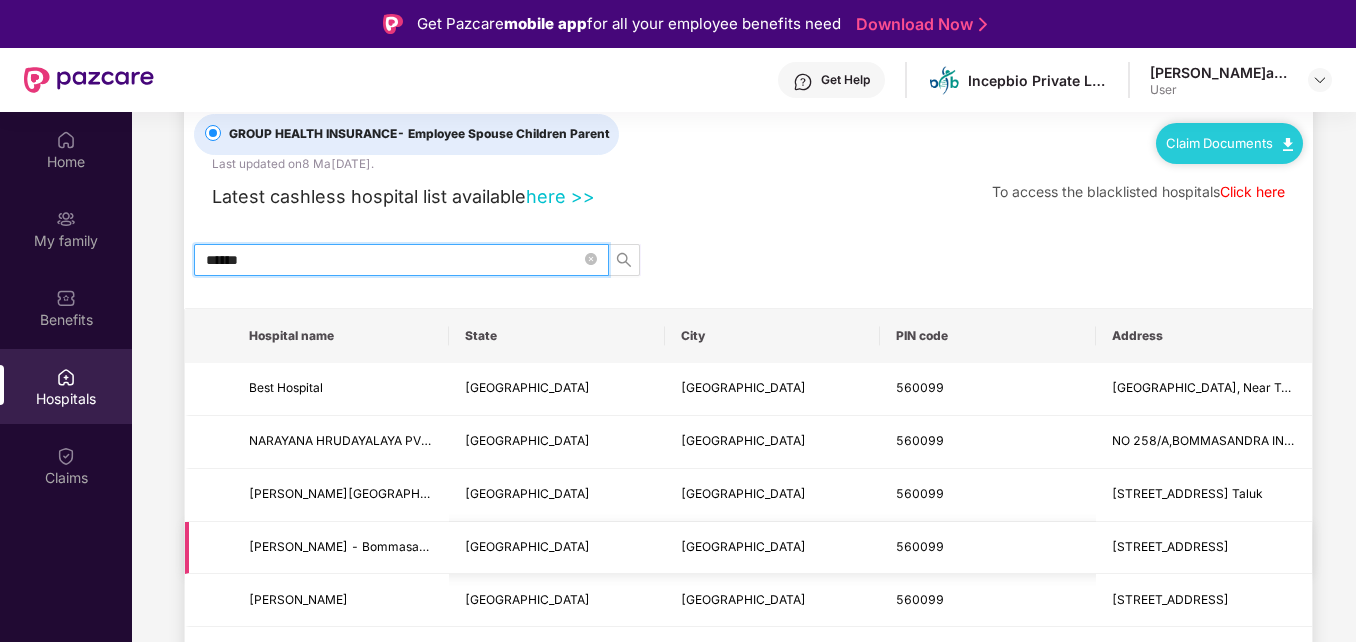scroll, scrollTop: 111, scrollLeft: 0, axis: vertical 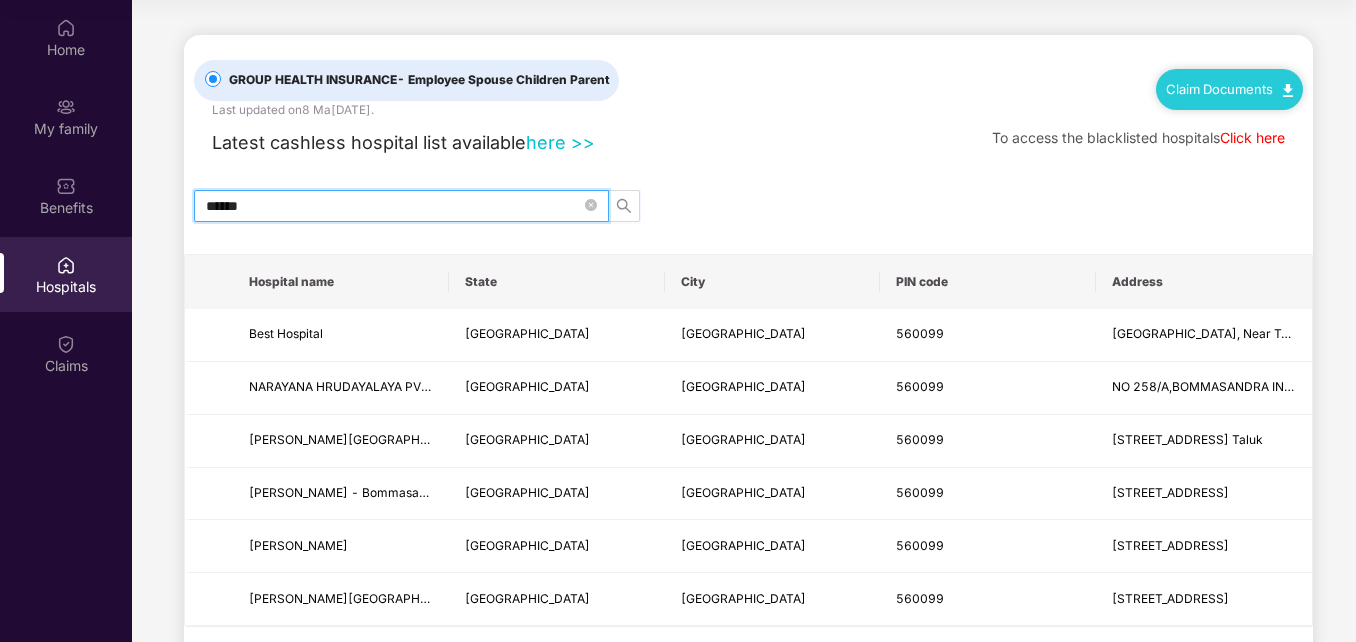 drag, startPoint x: 294, startPoint y: 94, endPoint x: -4, endPoint y: -55, distance: 333.17413 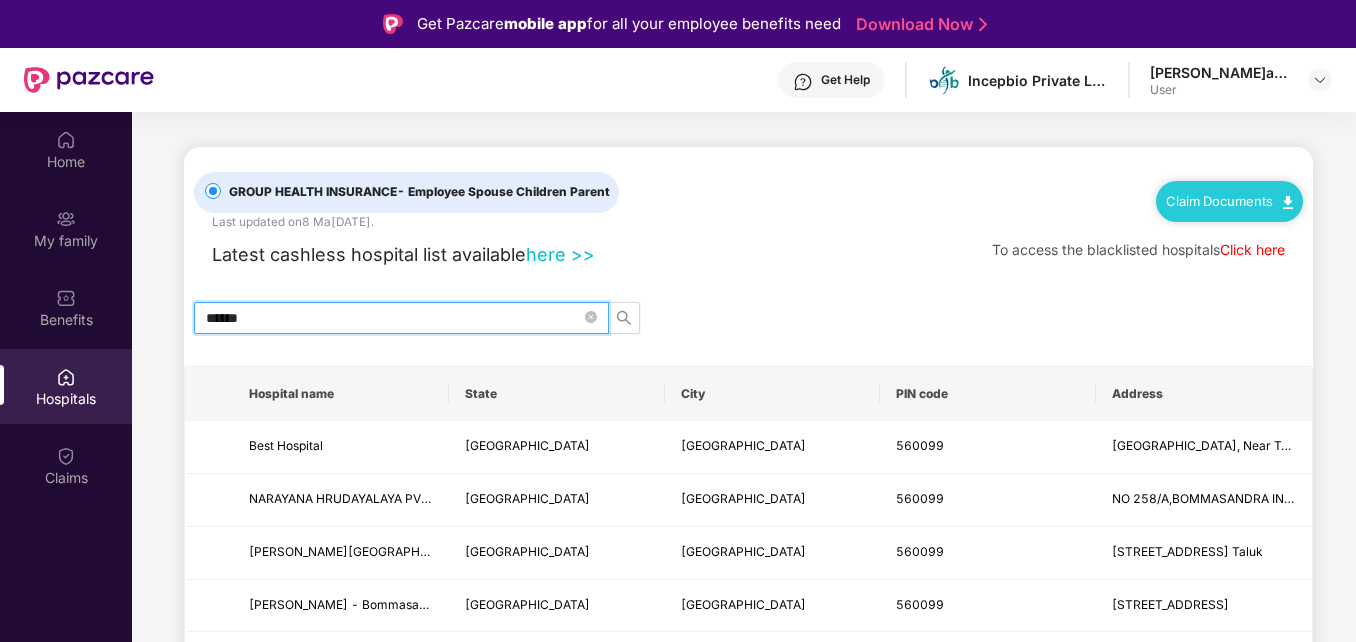 type on "******" 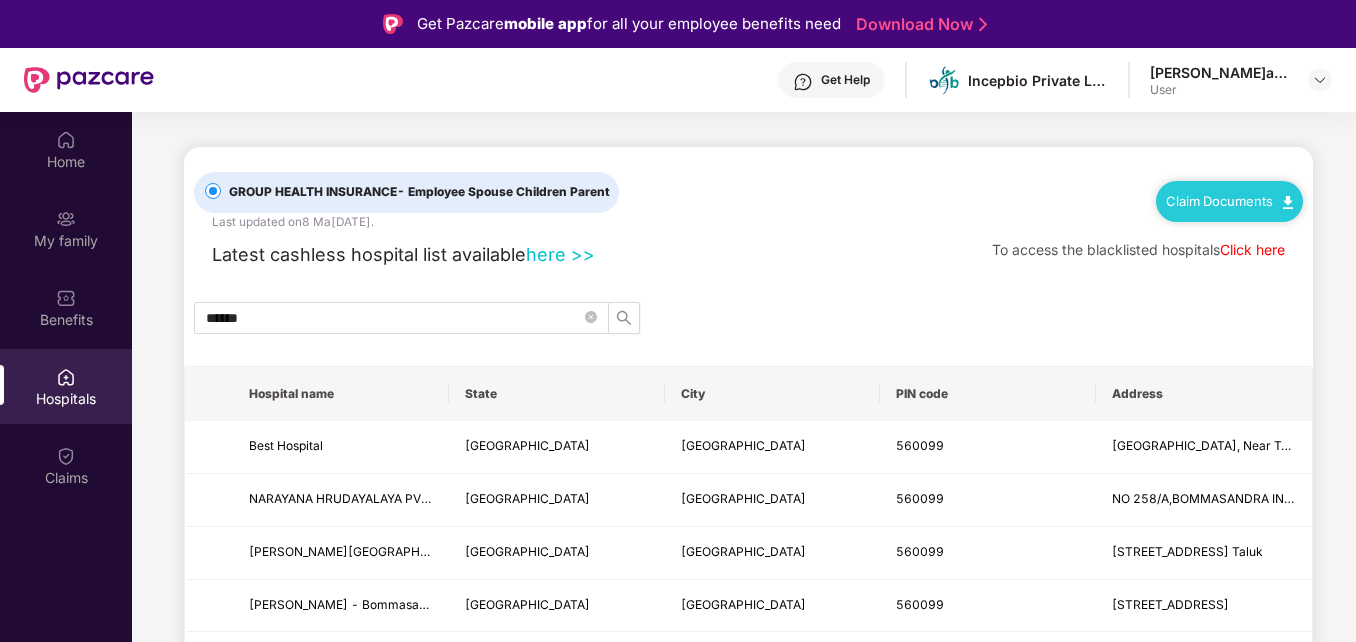 click on "GROUP HEALTH INSURANCE  - Employee Spouse Children Parent Last updated on  8 May 2025 . Claim Documents  Latest cashless hospital list available  here >> To access the blacklisted hospitals  Click here ****** Hospital name State City PIN code Address Best Hospital Karnataka BANGALORE 560099 Beside Railway Bridge, Near To Kms Kalyana Mantapa Hosur Main Road, Chandapura NARAYANA HRUDAYALAYA PVT LTD Karnataka BANGALORE 560099 NO 258/A,BOMMASANDRA INDL AREA Mazumdar Shaw Medical Centre Karnataka BANGALORE 560099 258/A, Bommasandra Industrial Area, Anekal Taluk Narayana Netralaya - Bommasandra Karnataka BANGALORE 560099 258/A, Bommasandra, Hosur Road Narayana Hrudayalaya Karnataka BANGALORE 560099 No. 258/A, Bommasandra Industrial Area, Anekal Taluk Athreya Hospital Karnataka BANGALORE 560099 No 6/2B, Opp Suryanagara Phase-1, Chandapura Prev Next" at bounding box center [748, 486] 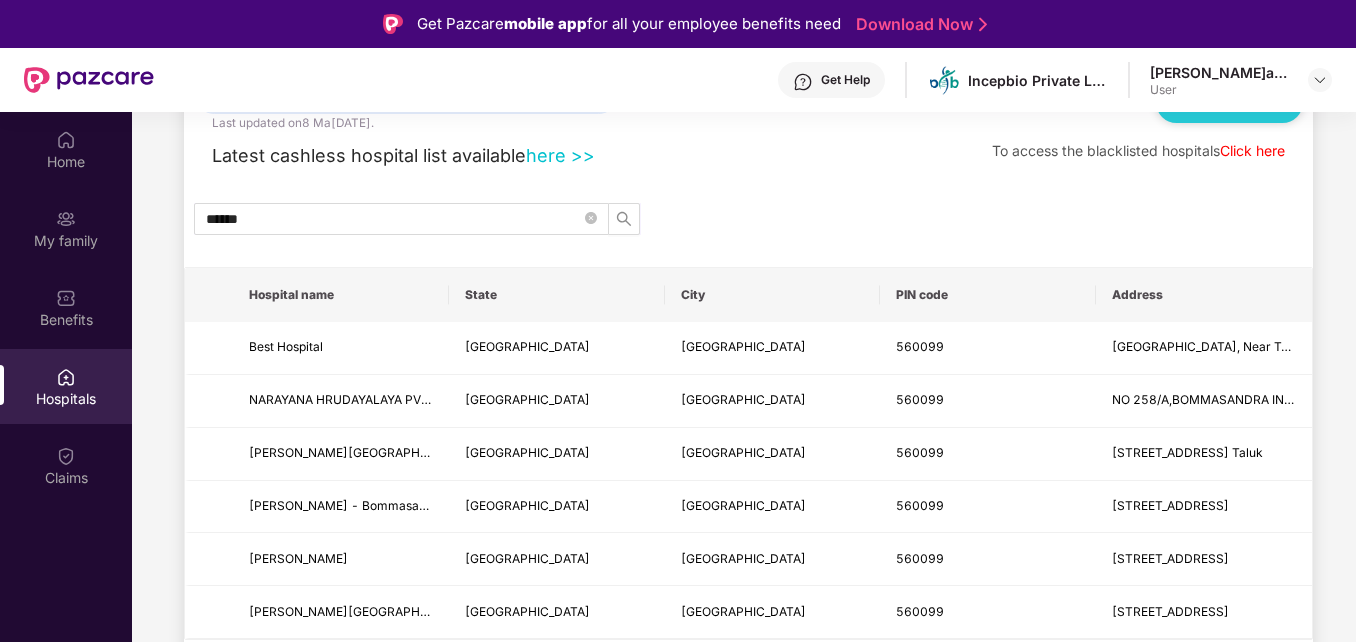 scroll, scrollTop: 111, scrollLeft: 0, axis: vertical 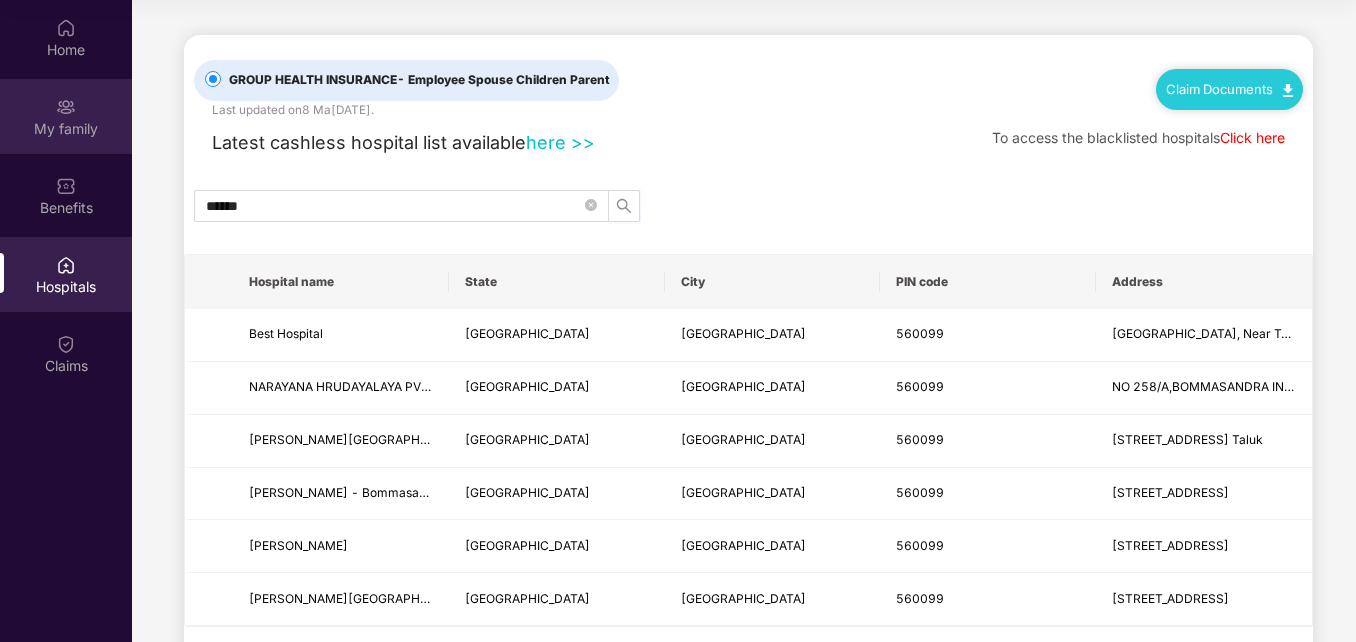 click at bounding box center [66, 107] 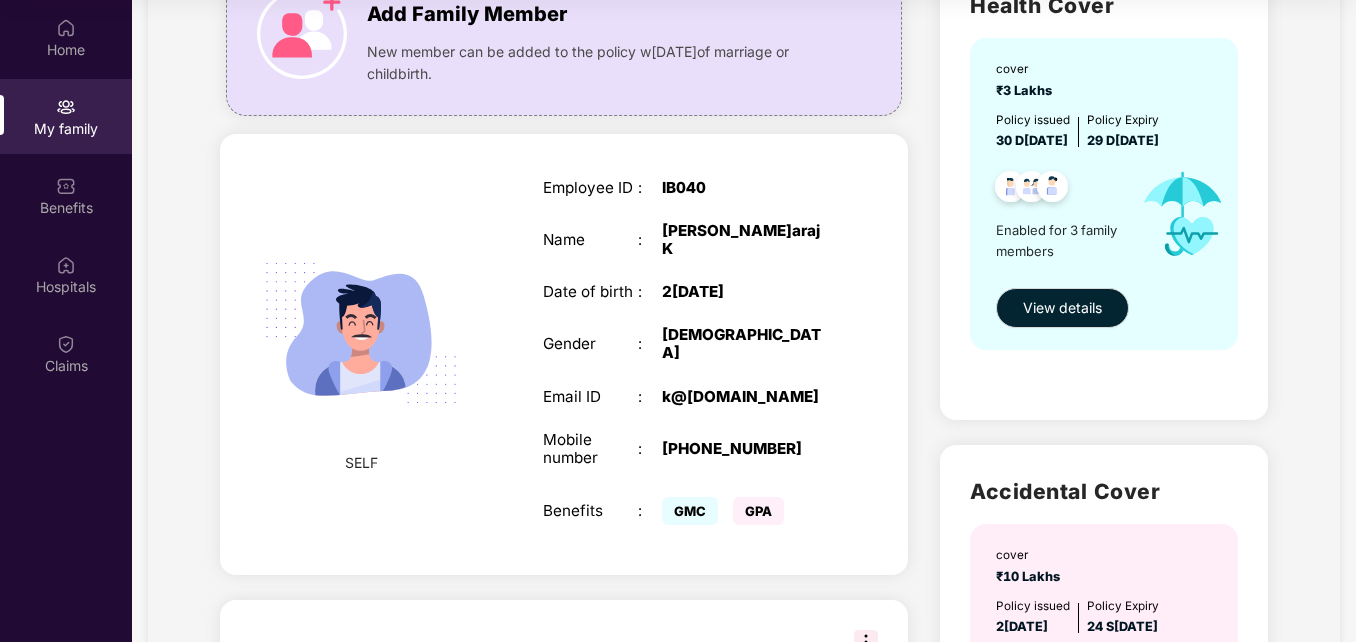 scroll, scrollTop: 0, scrollLeft: 0, axis: both 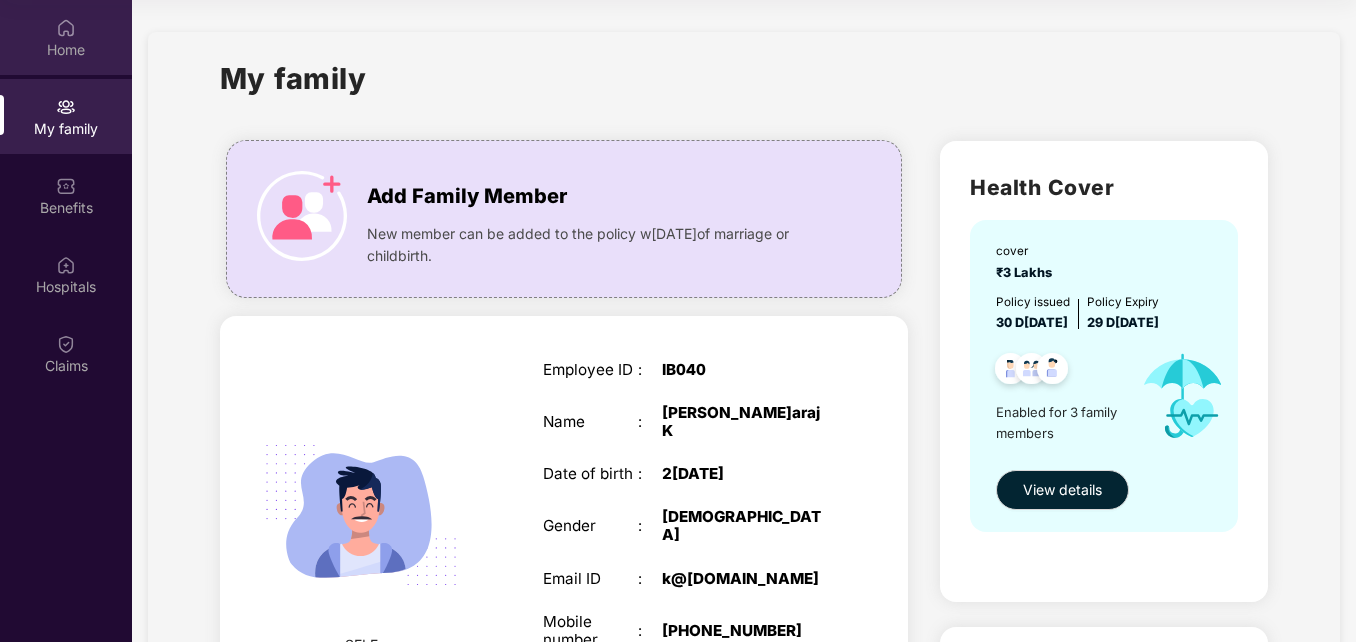 click on "Home" at bounding box center [66, 50] 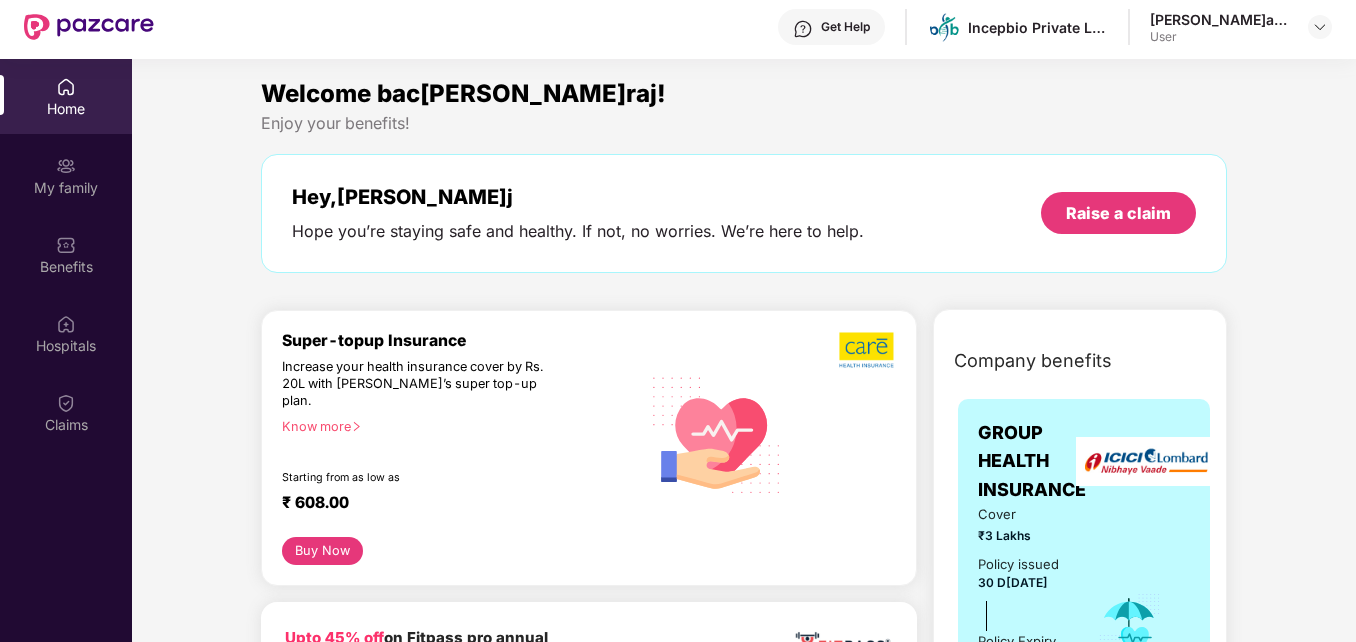 scroll, scrollTop: 0, scrollLeft: 0, axis: both 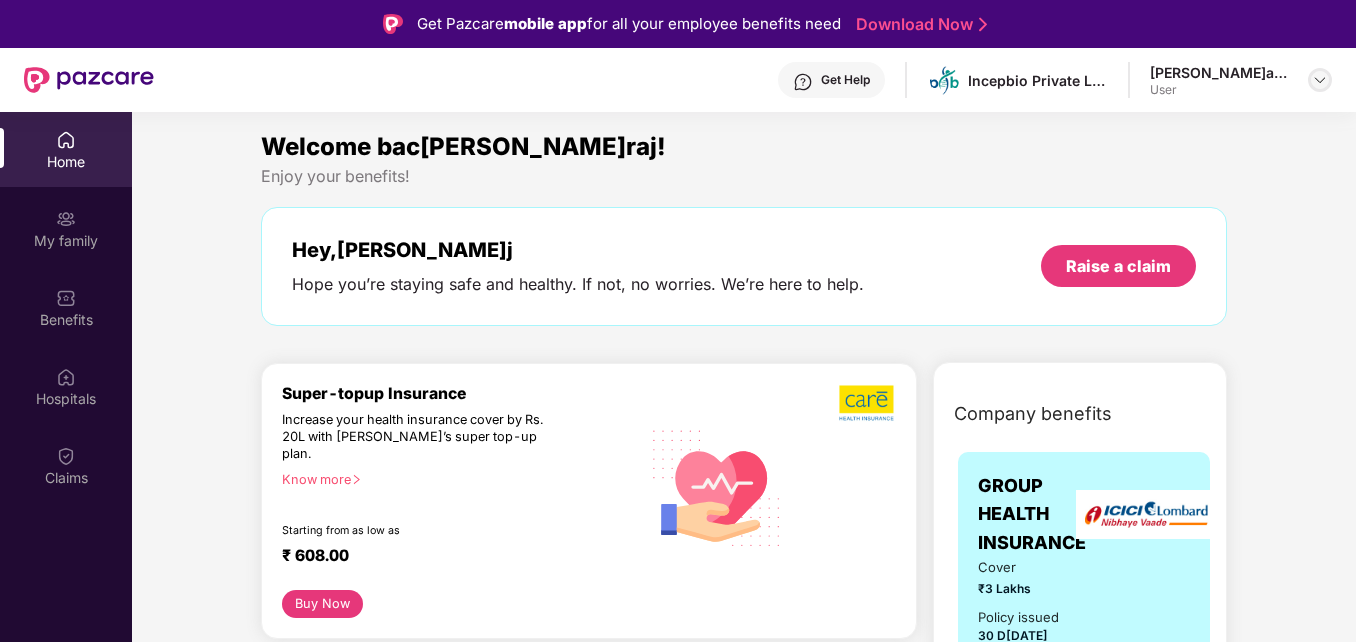 click at bounding box center [1320, 80] 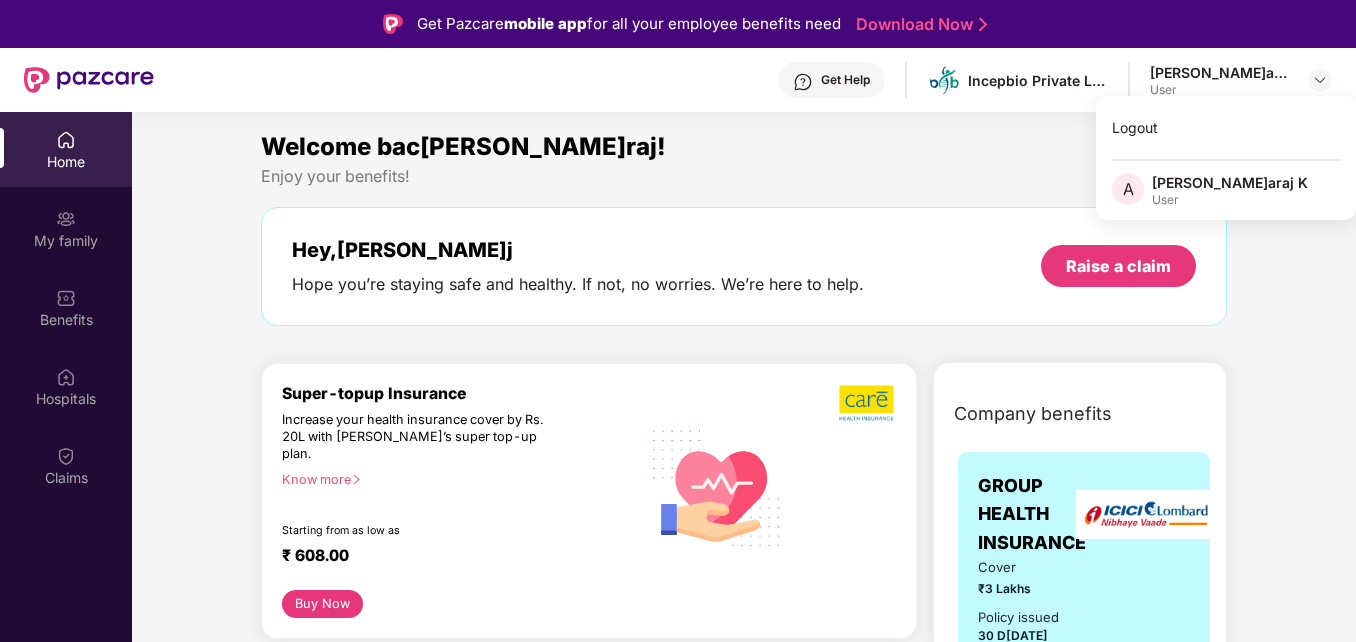 click on "[PERSON_NAME] K" at bounding box center (1230, 182) 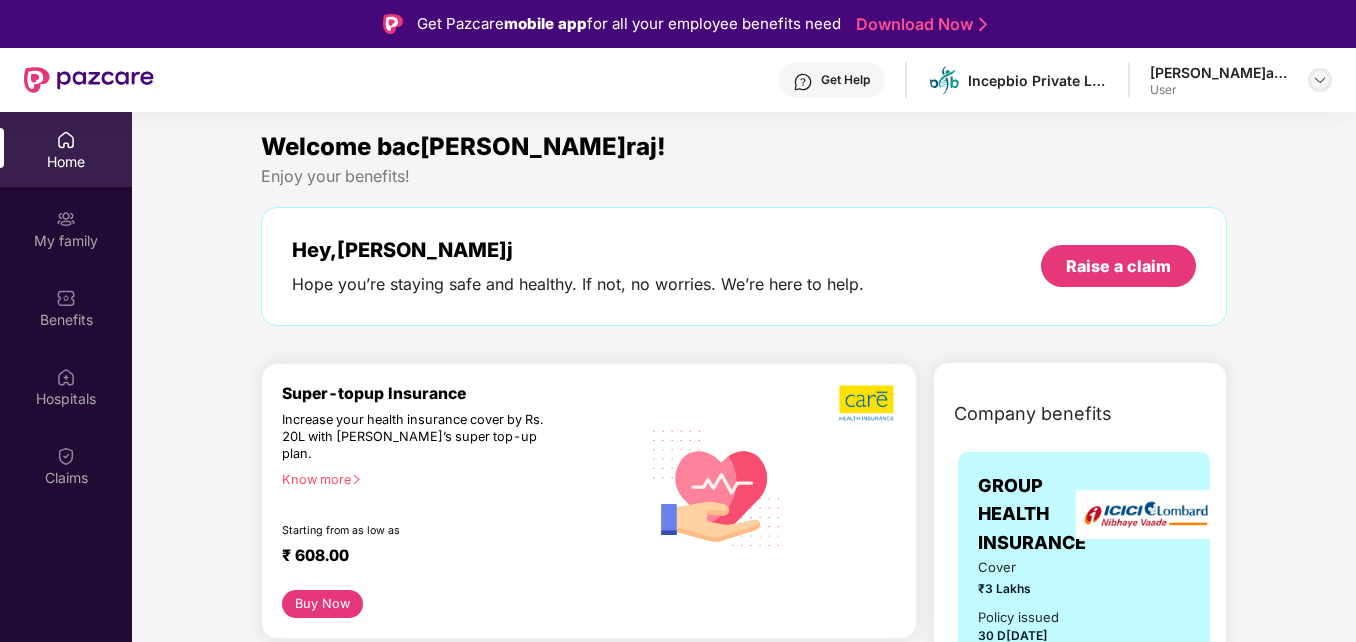 click at bounding box center [1320, 80] 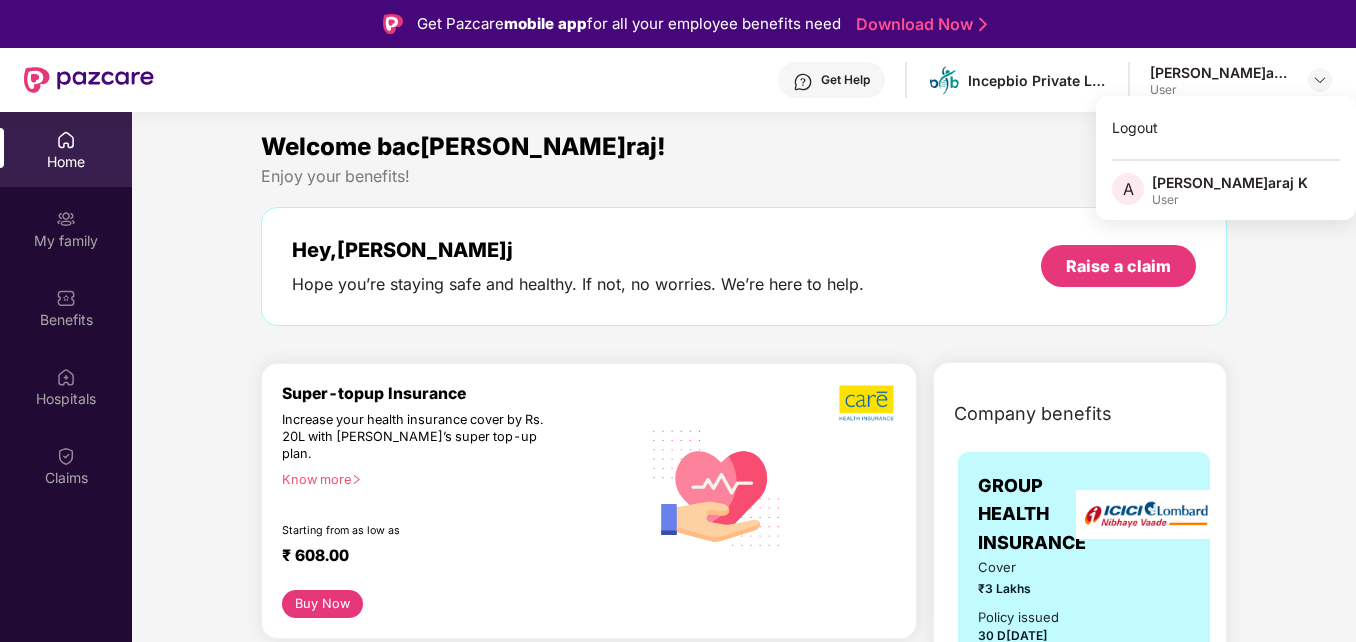 click on "Get Help Incepbio Private Limited Anandaraj K User" at bounding box center [743, 80] 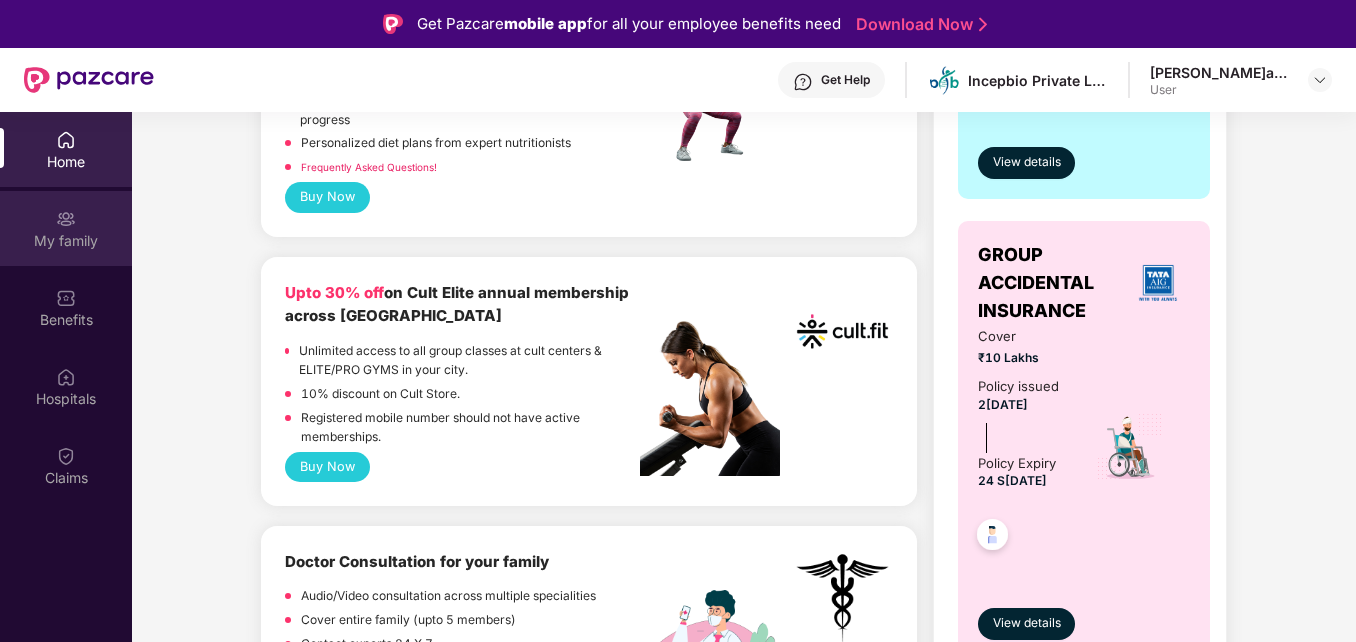 scroll, scrollTop: 700, scrollLeft: 0, axis: vertical 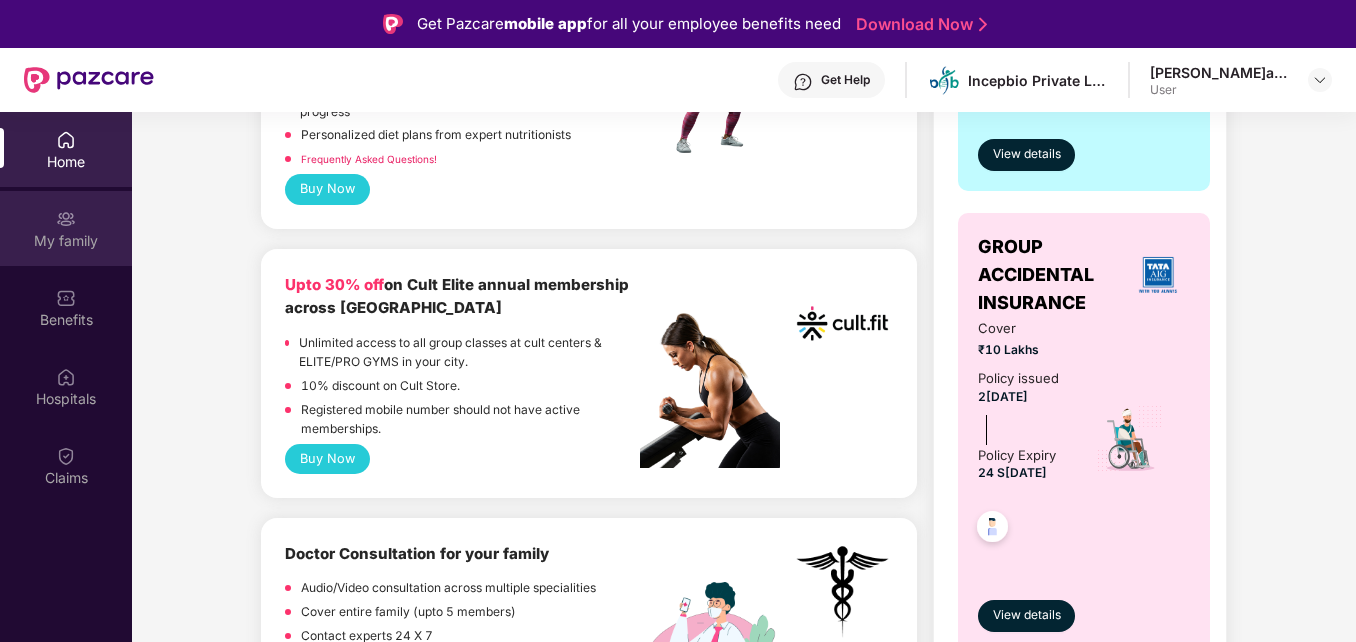 click on "My family" at bounding box center [66, 241] 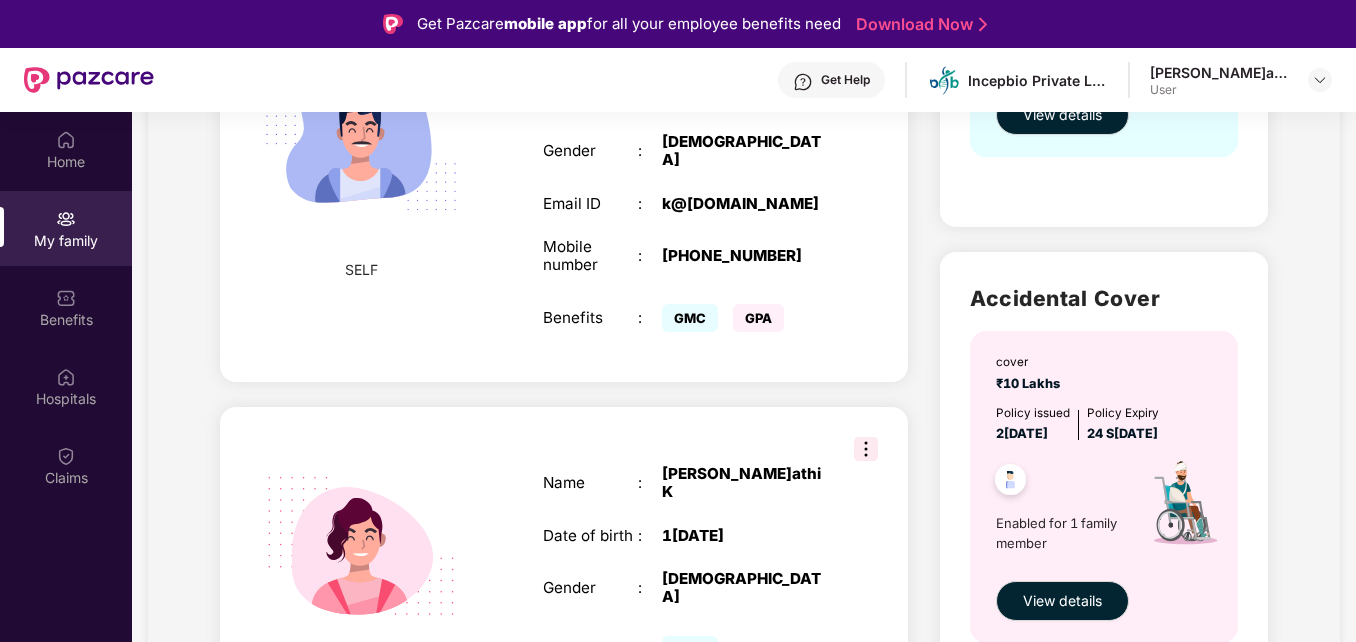 scroll, scrollTop: 500, scrollLeft: 0, axis: vertical 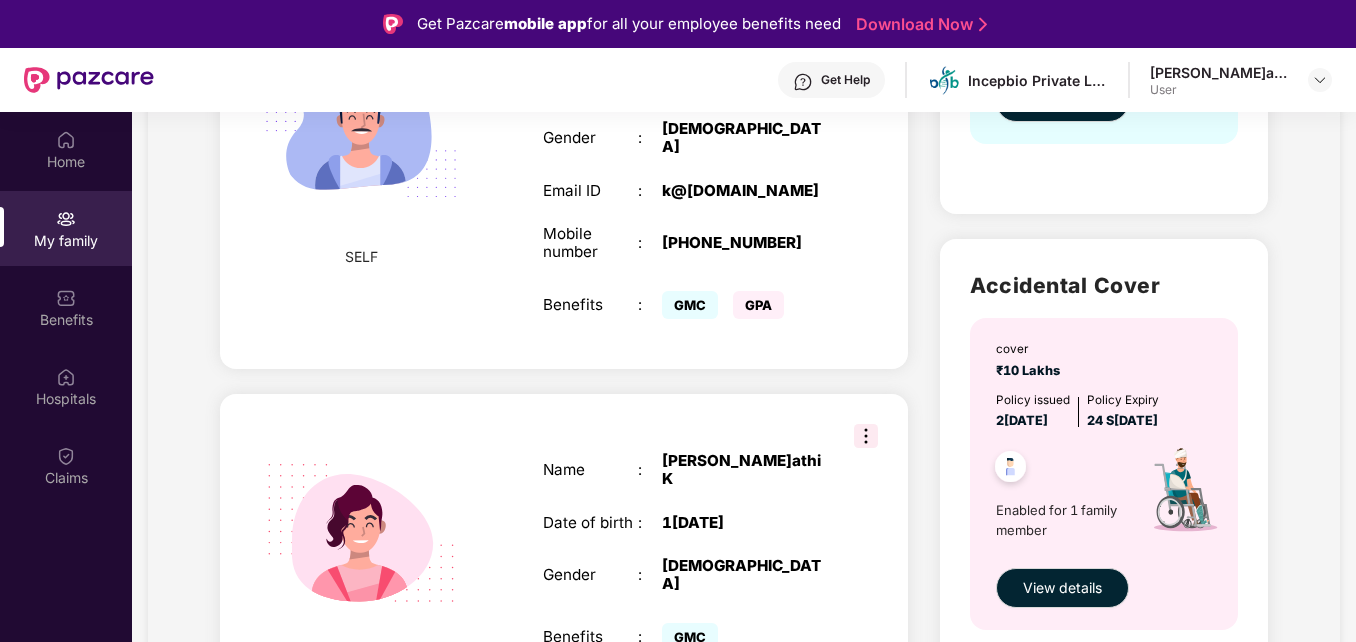 click at bounding box center [361, 127] 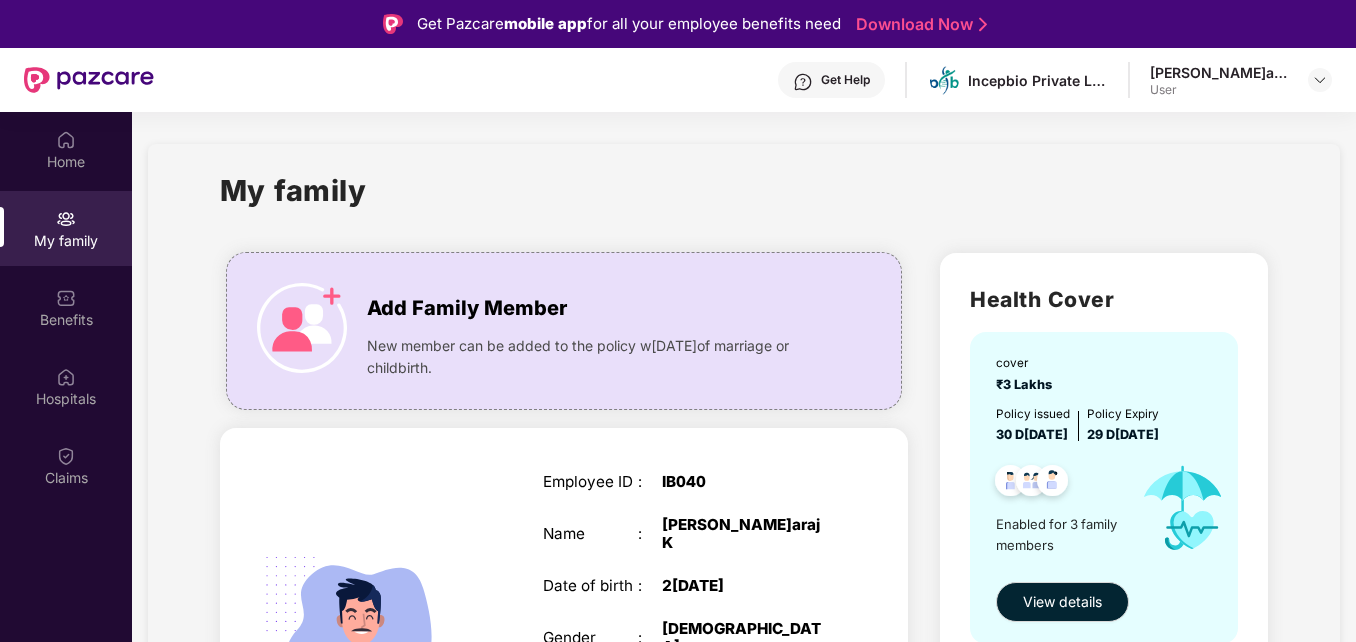 click on "Name" at bounding box center [590, 534] 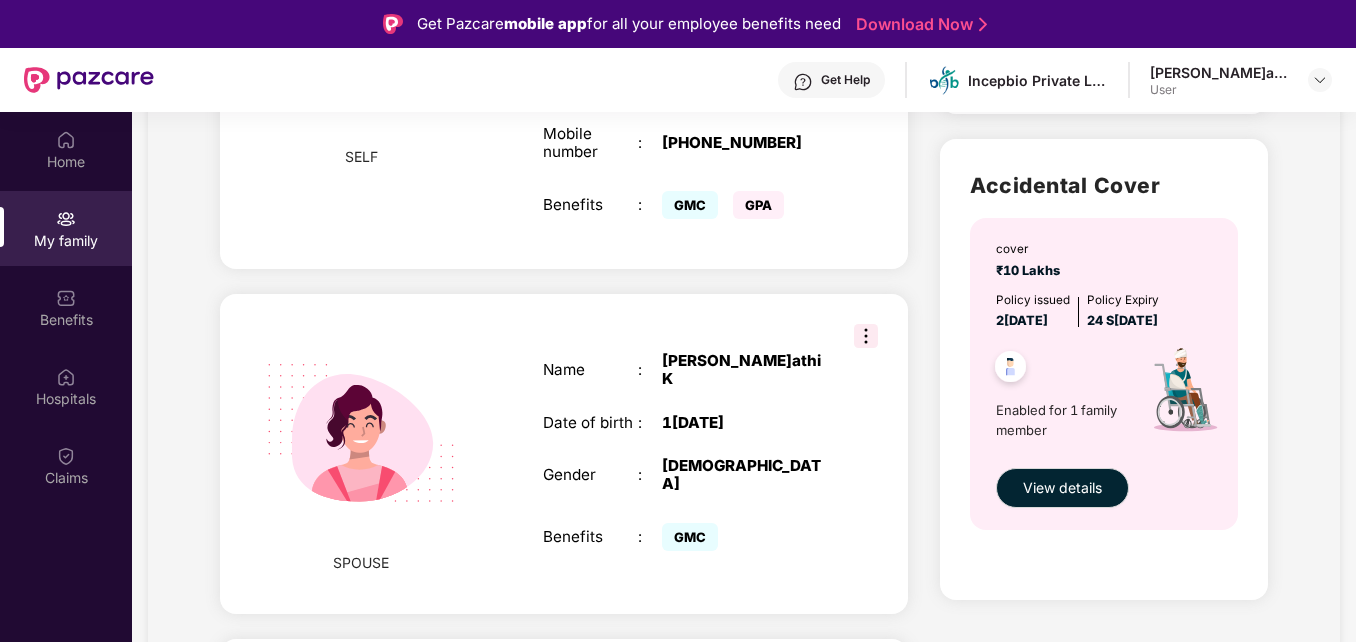 scroll, scrollTop: 851, scrollLeft: 0, axis: vertical 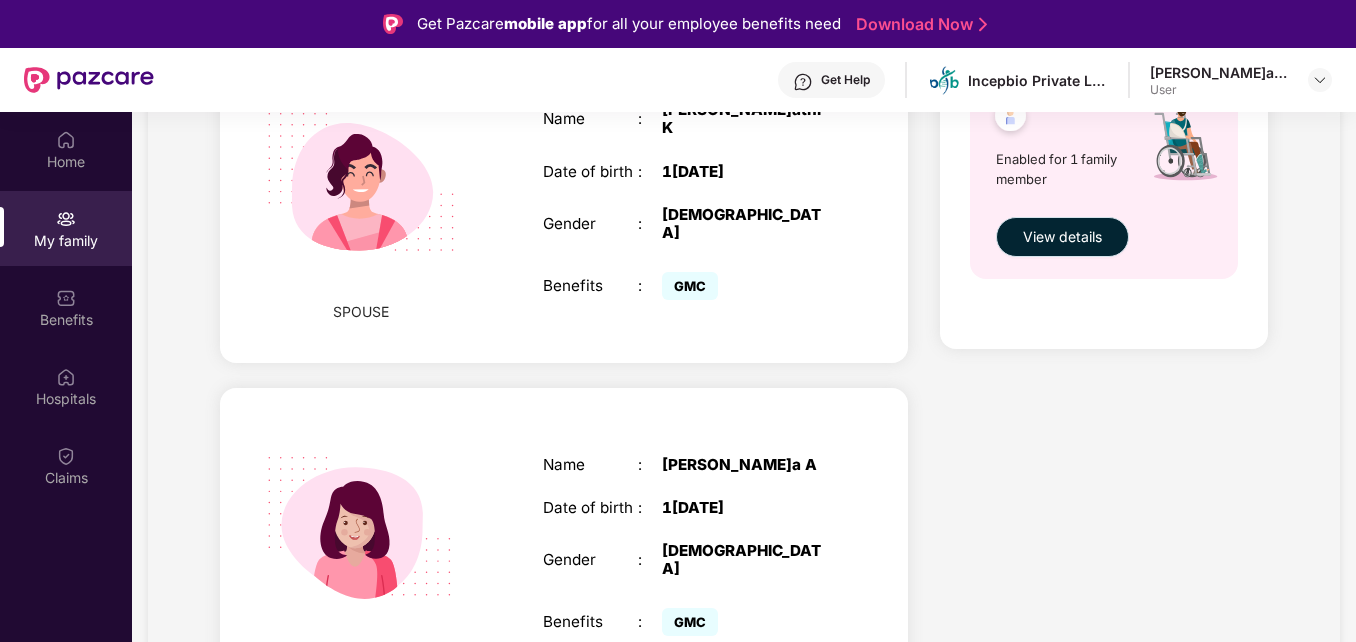 click on "View details" at bounding box center (1062, 237) 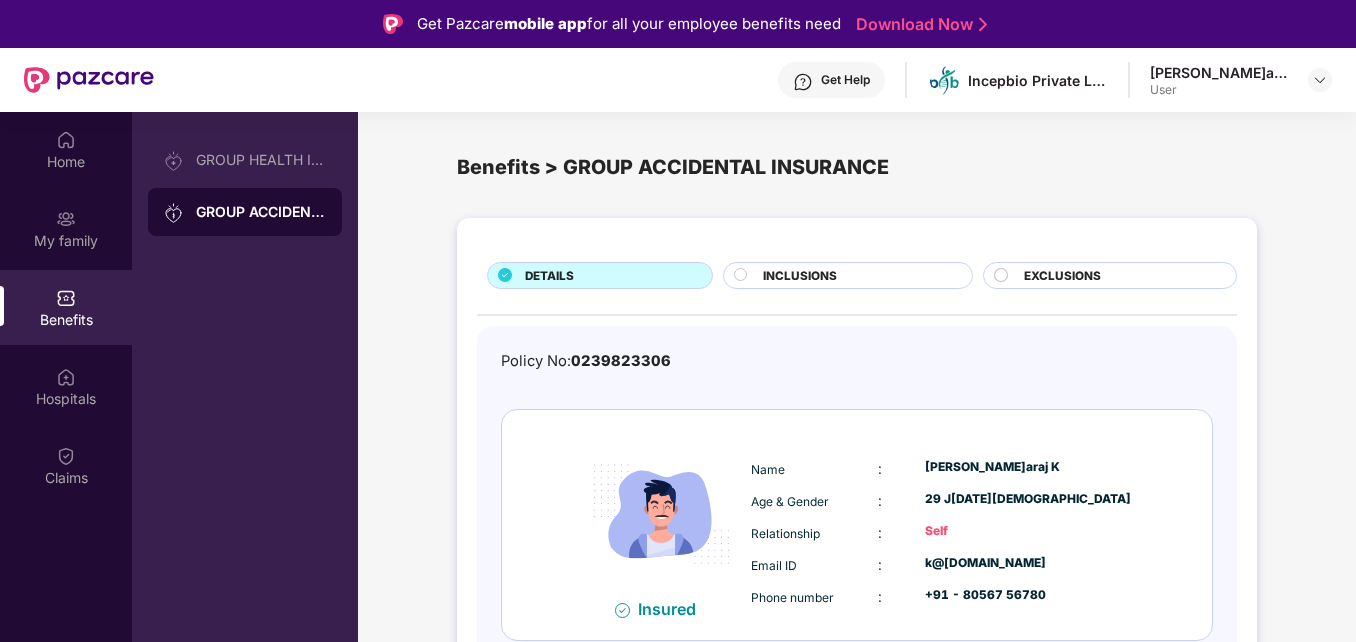 scroll, scrollTop: 11, scrollLeft: 0, axis: vertical 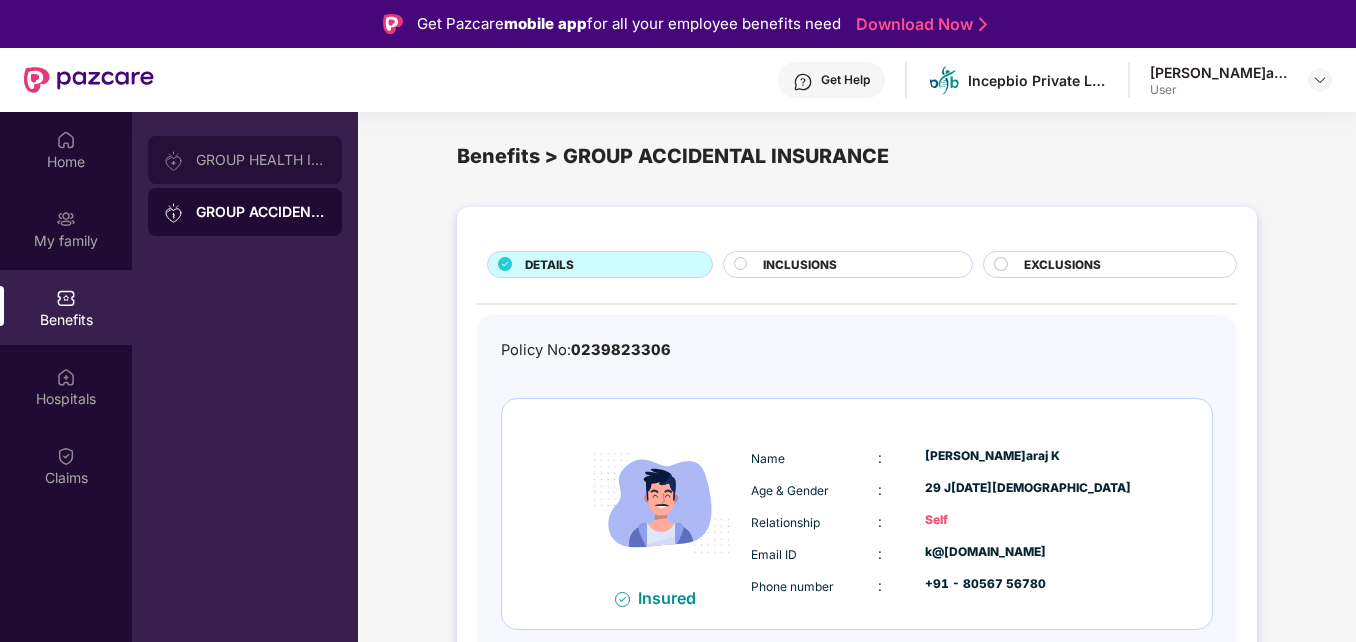 click on "GROUP HEALTH INSURANCE" at bounding box center (261, 160) 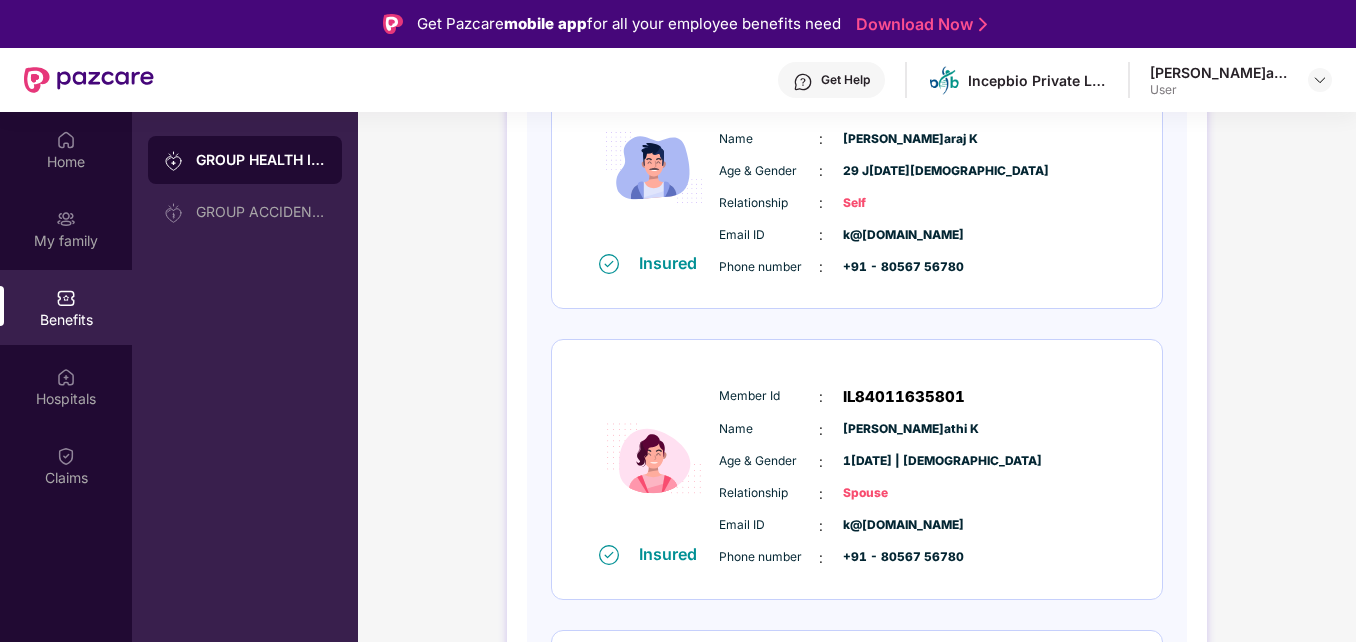 scroll, scrollTop: 16, scrollLeft: 0, axis: vertical 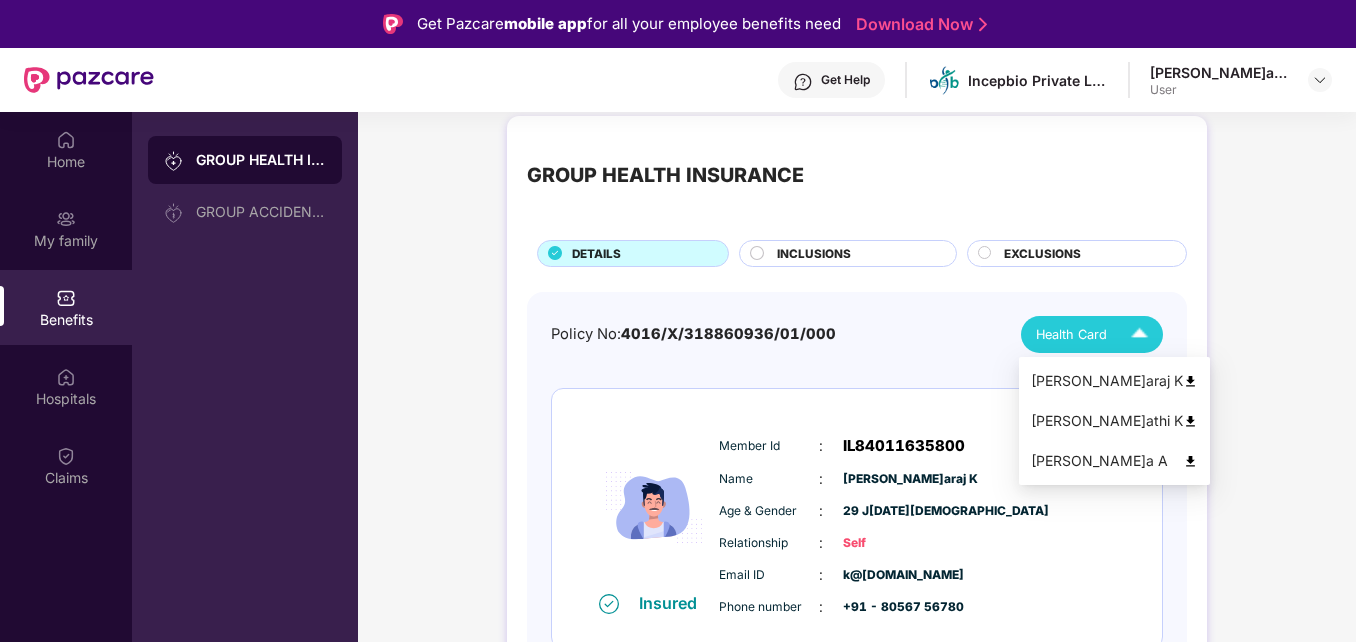 click at bounding box center (1190, 381) 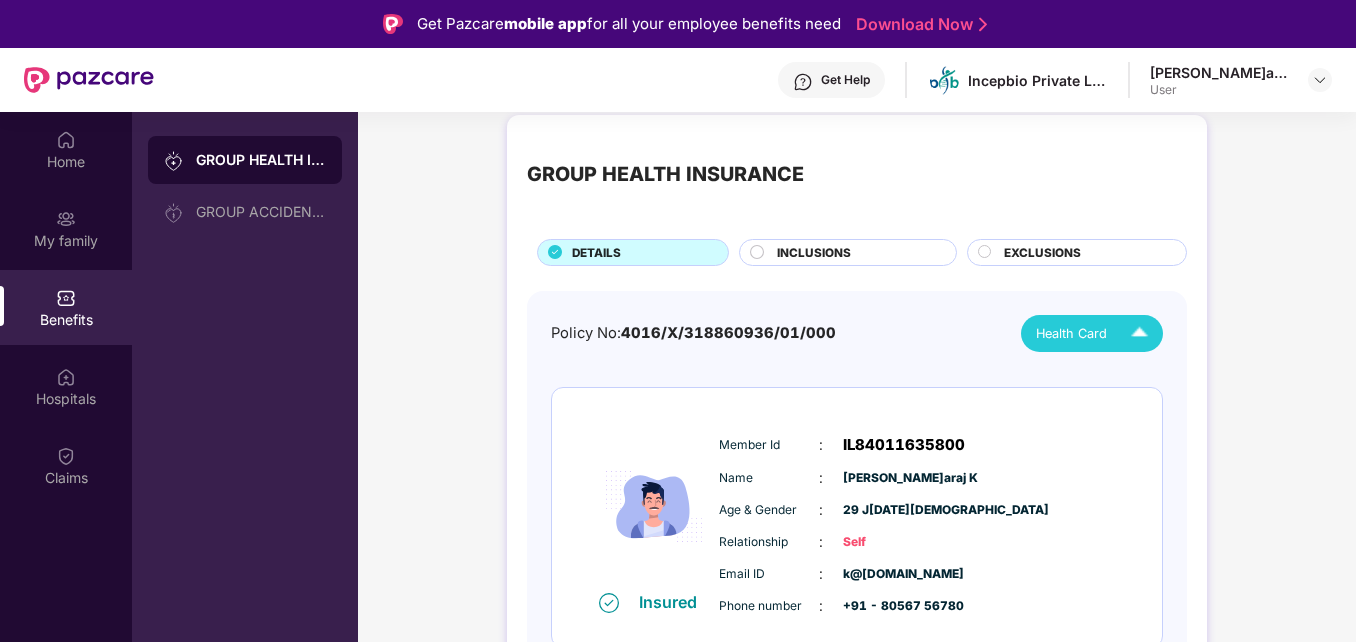 scroll, scrollTop: 16, scrollLeft: 0, axis: vertical 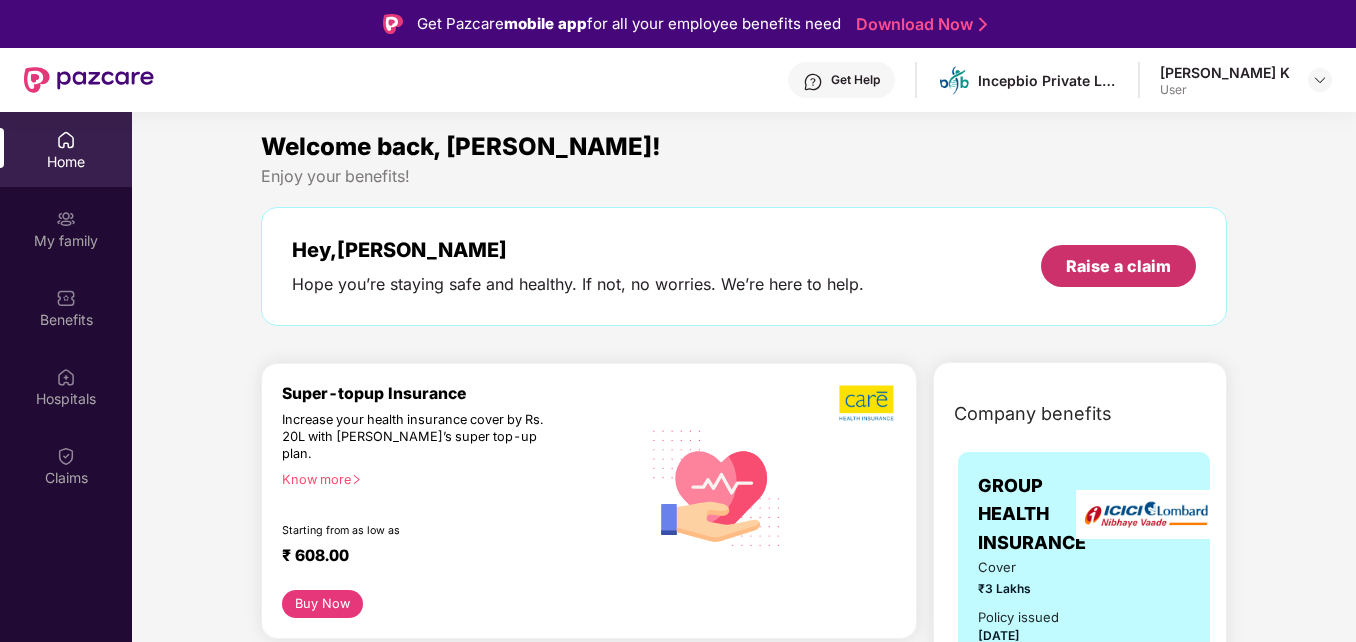 click on "Raise a claim" at bounding box center (1118, 266) 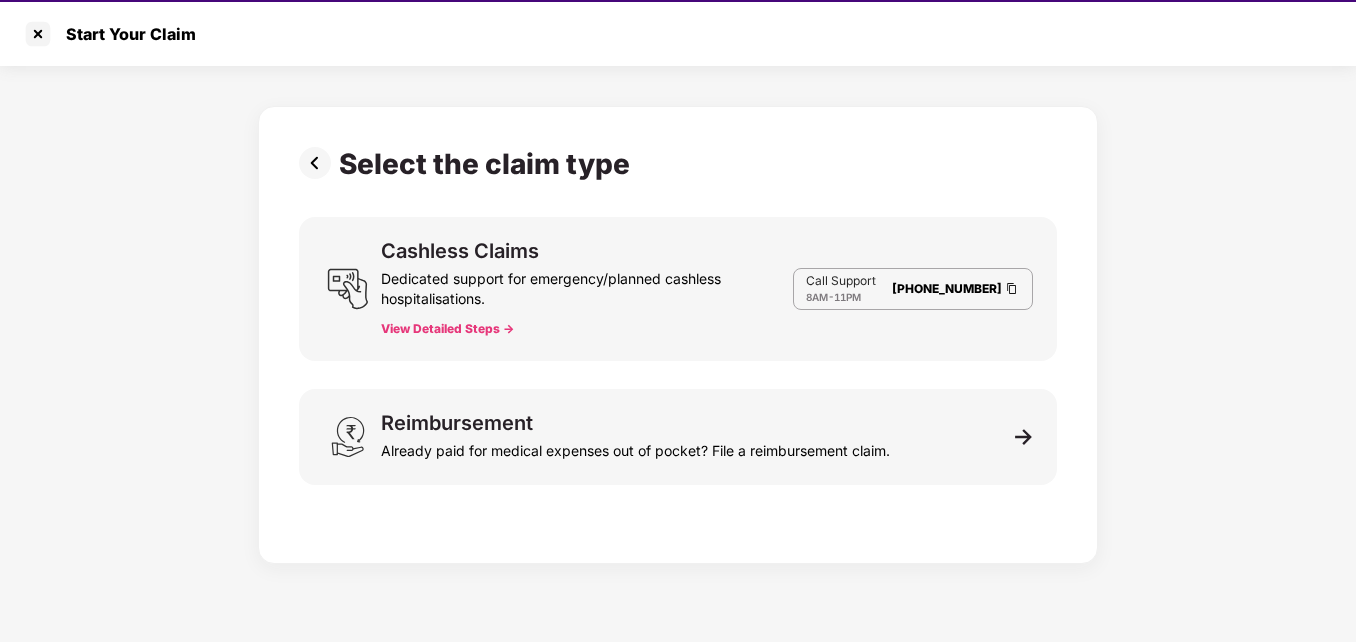 scroll, scrollTop: 48, scrollLeft: 0, axis: vertical 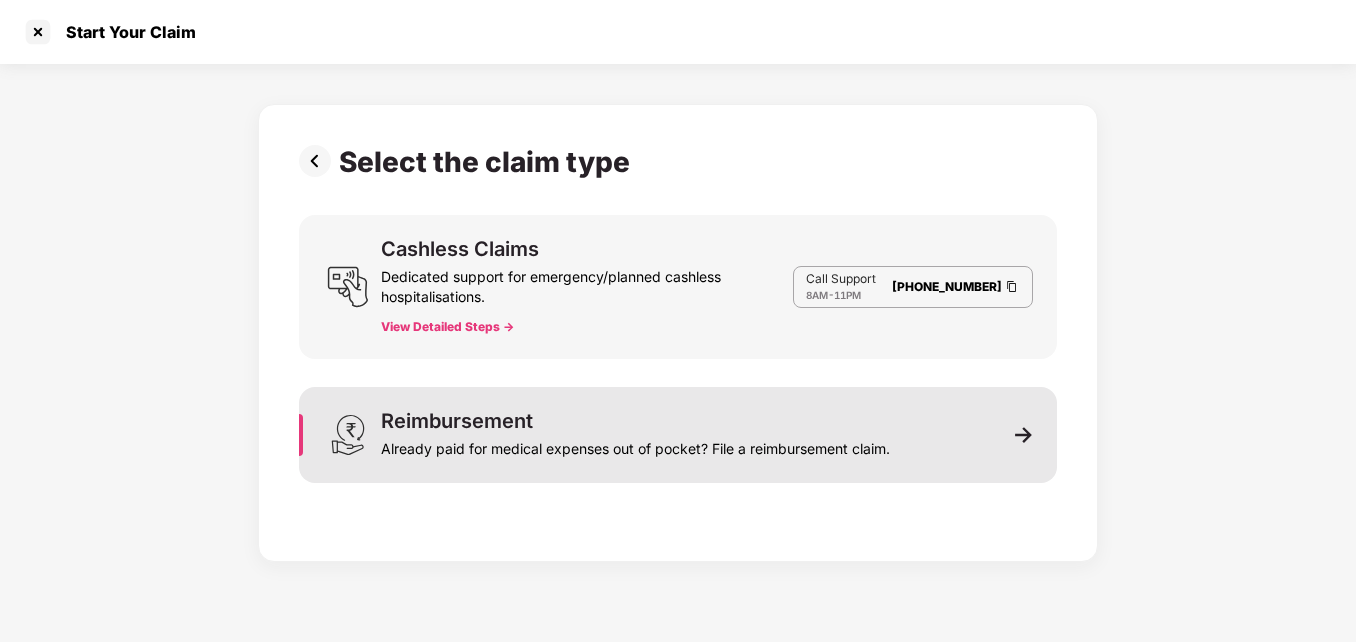 click at bounding box center [1024, 435] 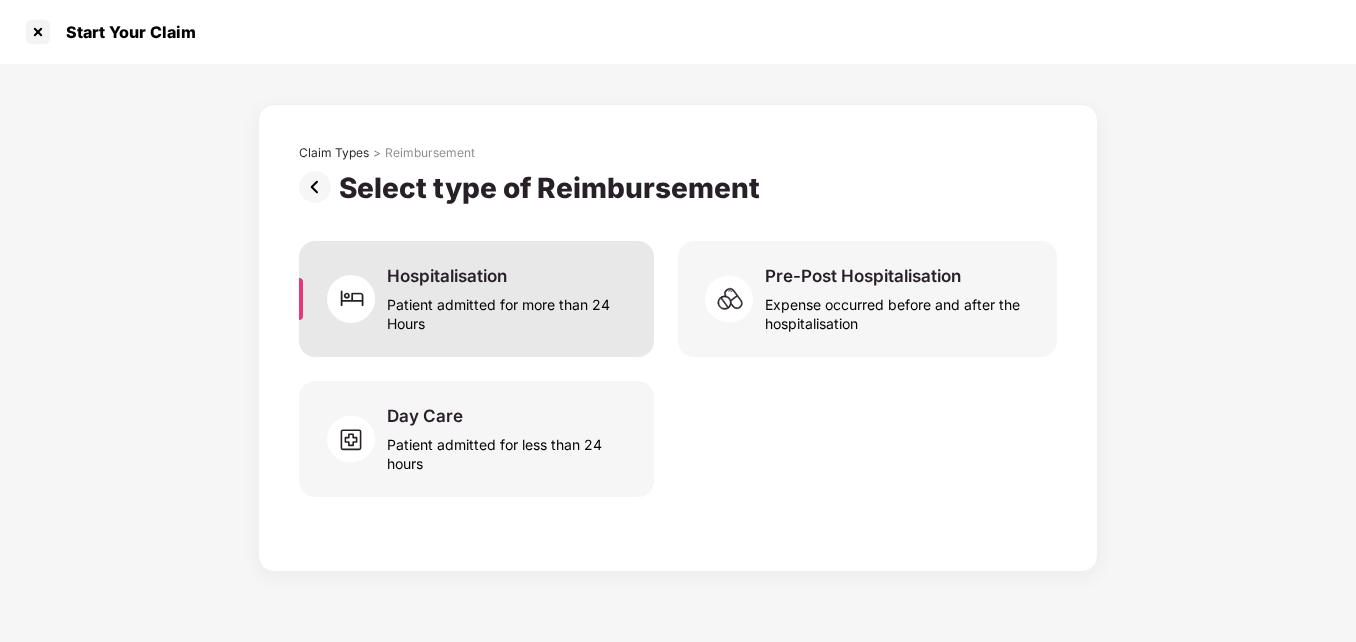 click on "Patient admitted for more than 24 Hours" at bounding box center (508, 310) 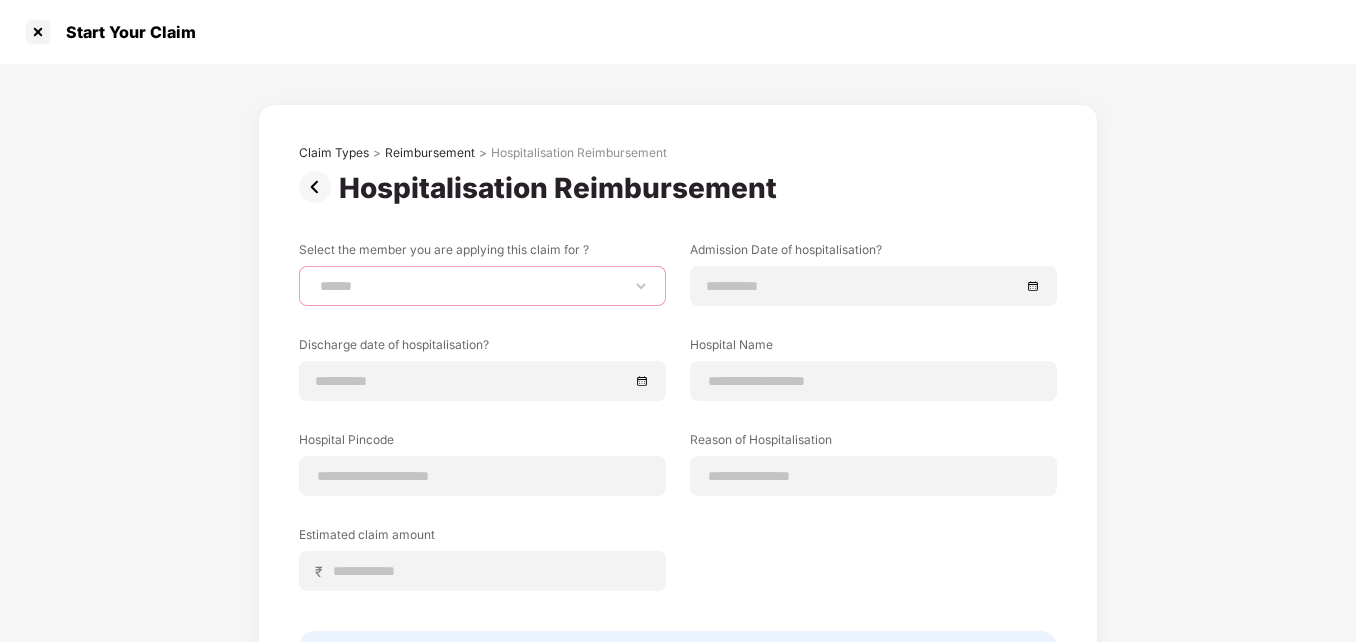 click on "**********" at bounding box center (482, 286) 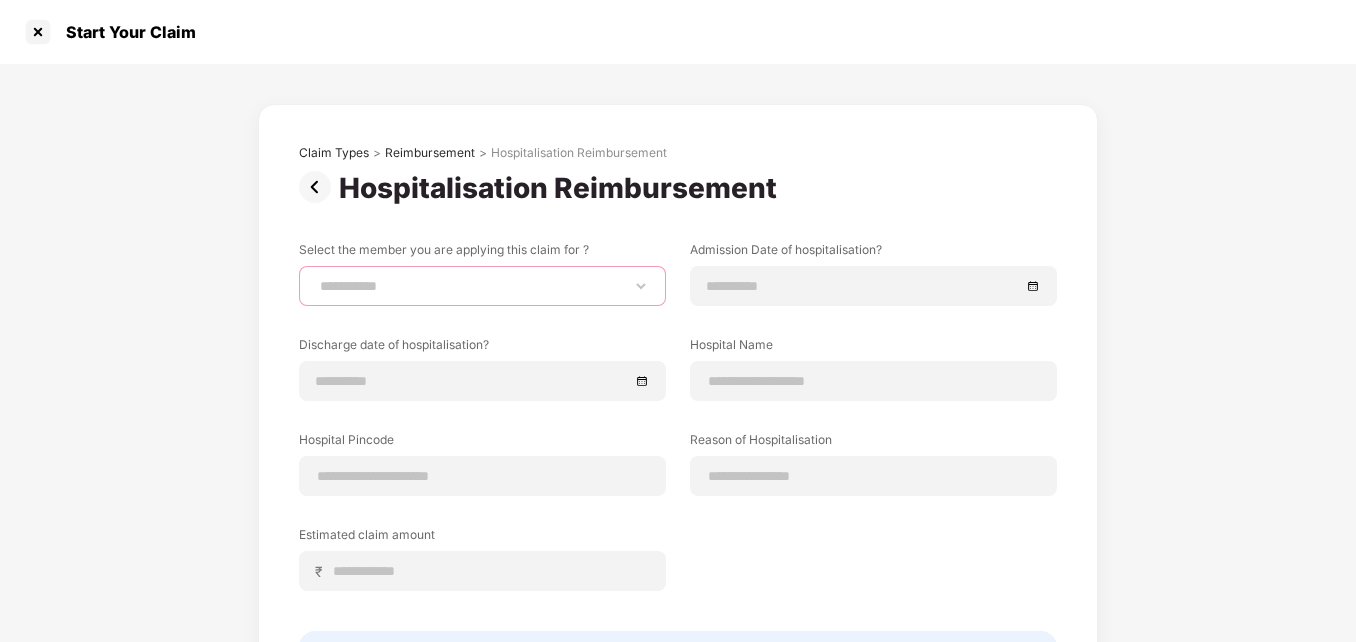 click on "**********" at bounding box center (482, 286) 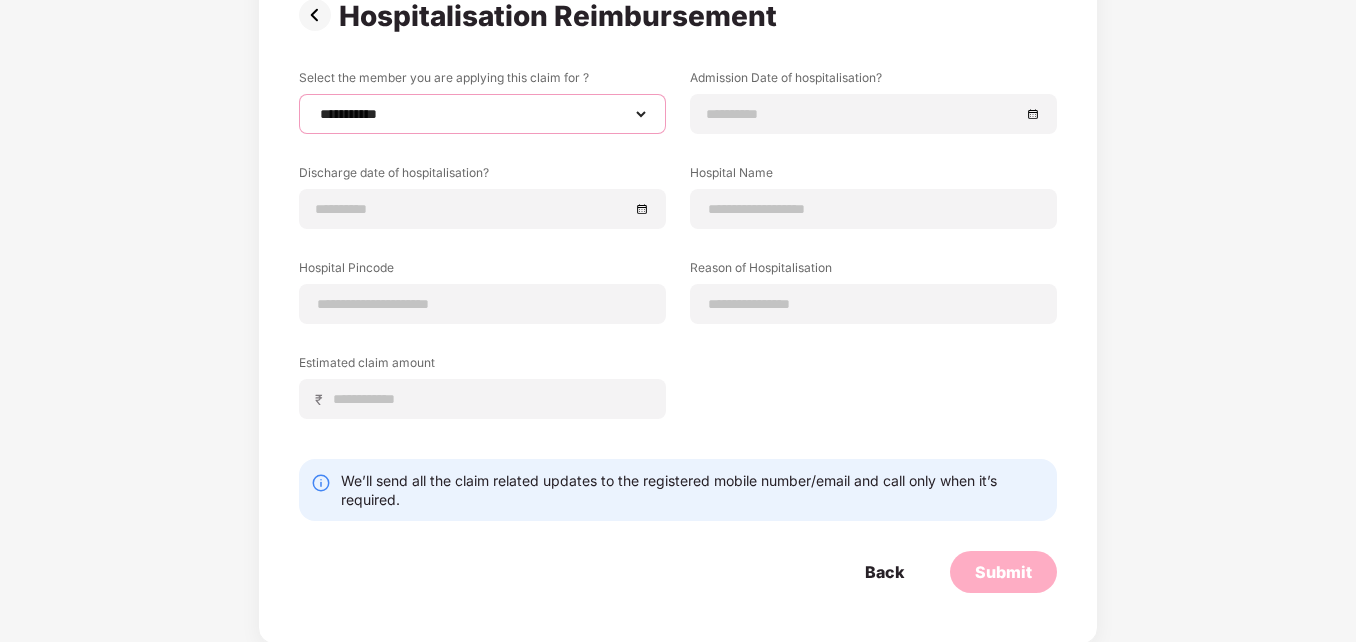 scroll, scrollTop: 174, scrollLeft: 0, axis: vertical 